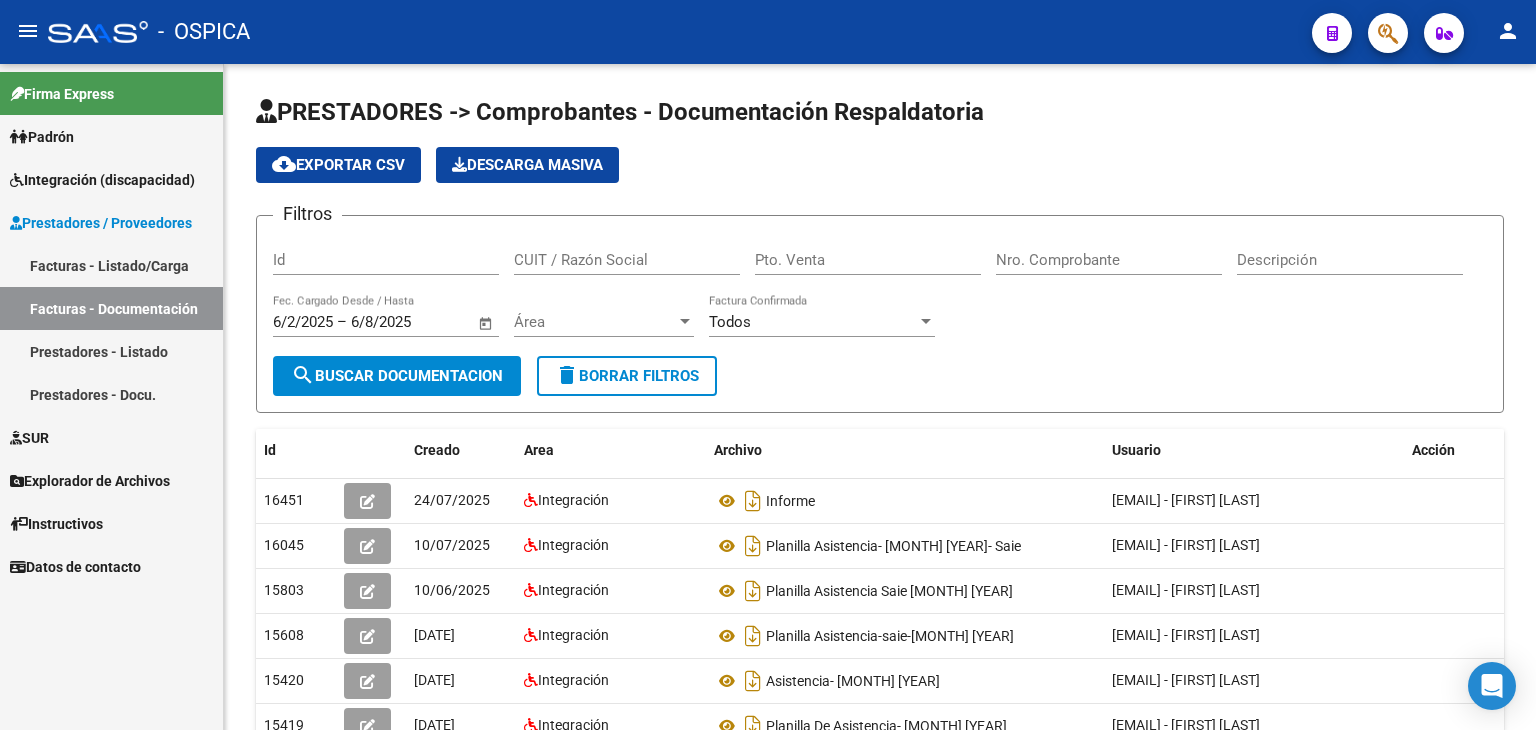 scroll, scrollTop: 0, scrollLeft: 0, axis: both 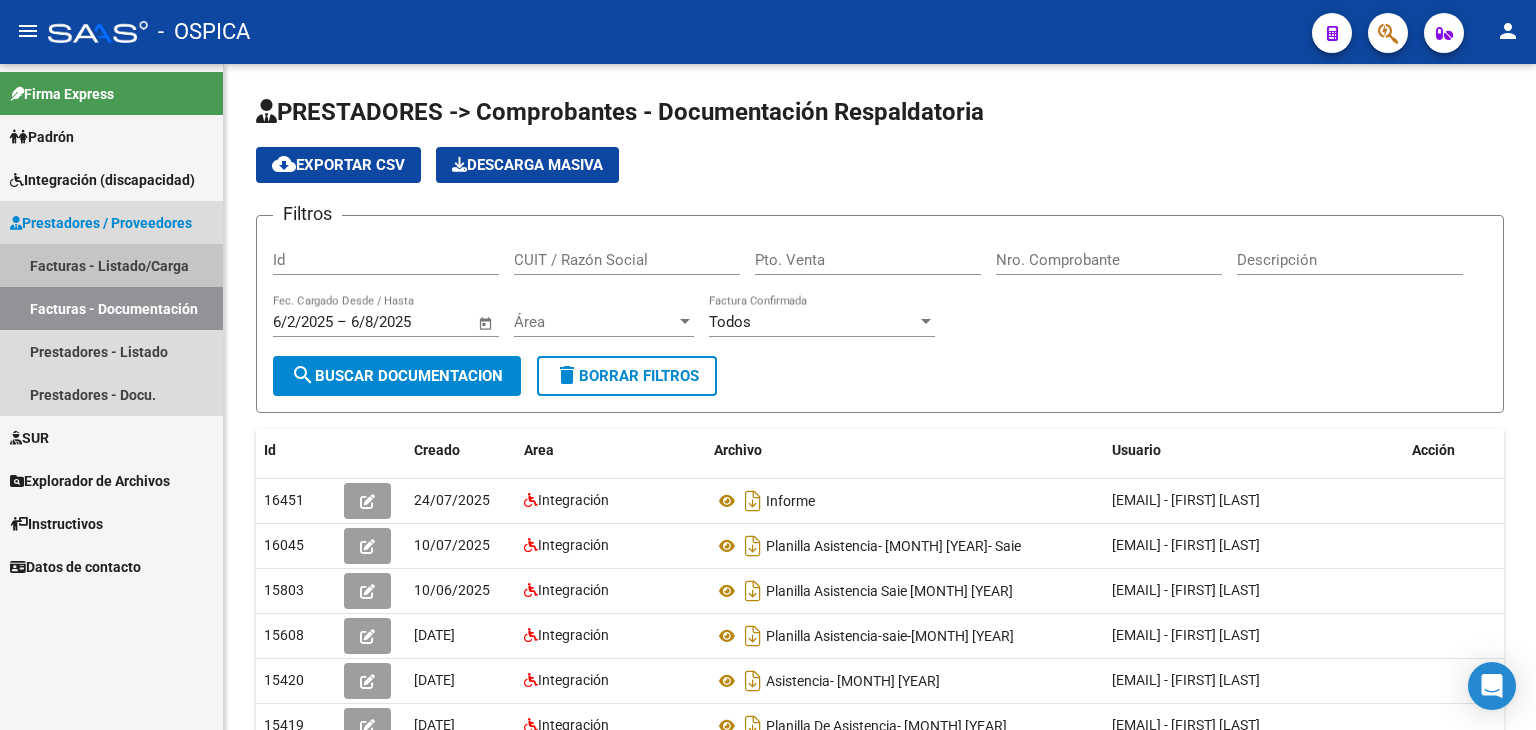 click on "Facturas - Listado/Carga" at bounding box center (111, 265) 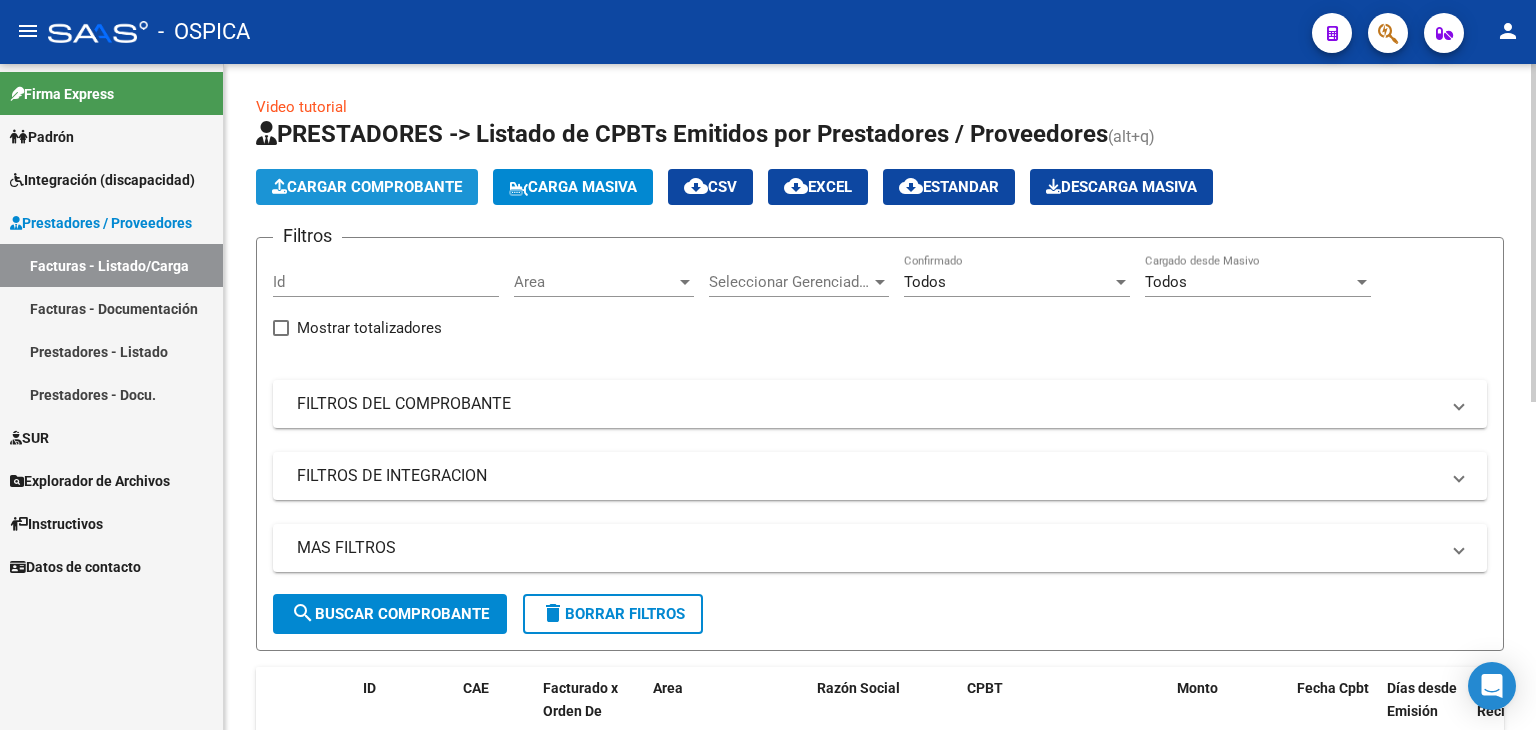 click on "Cargar Comprobante" 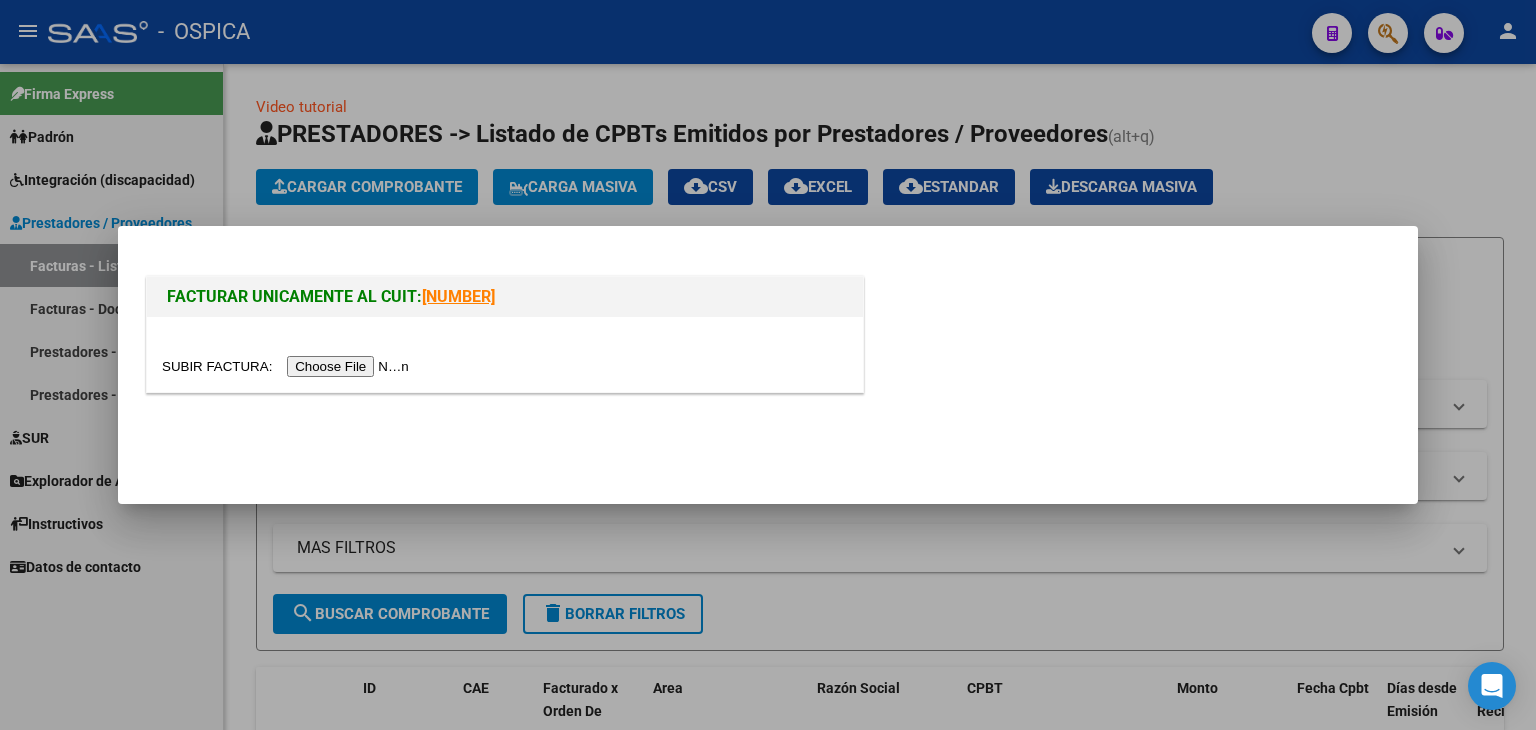 click at bounding box center (288, 366) 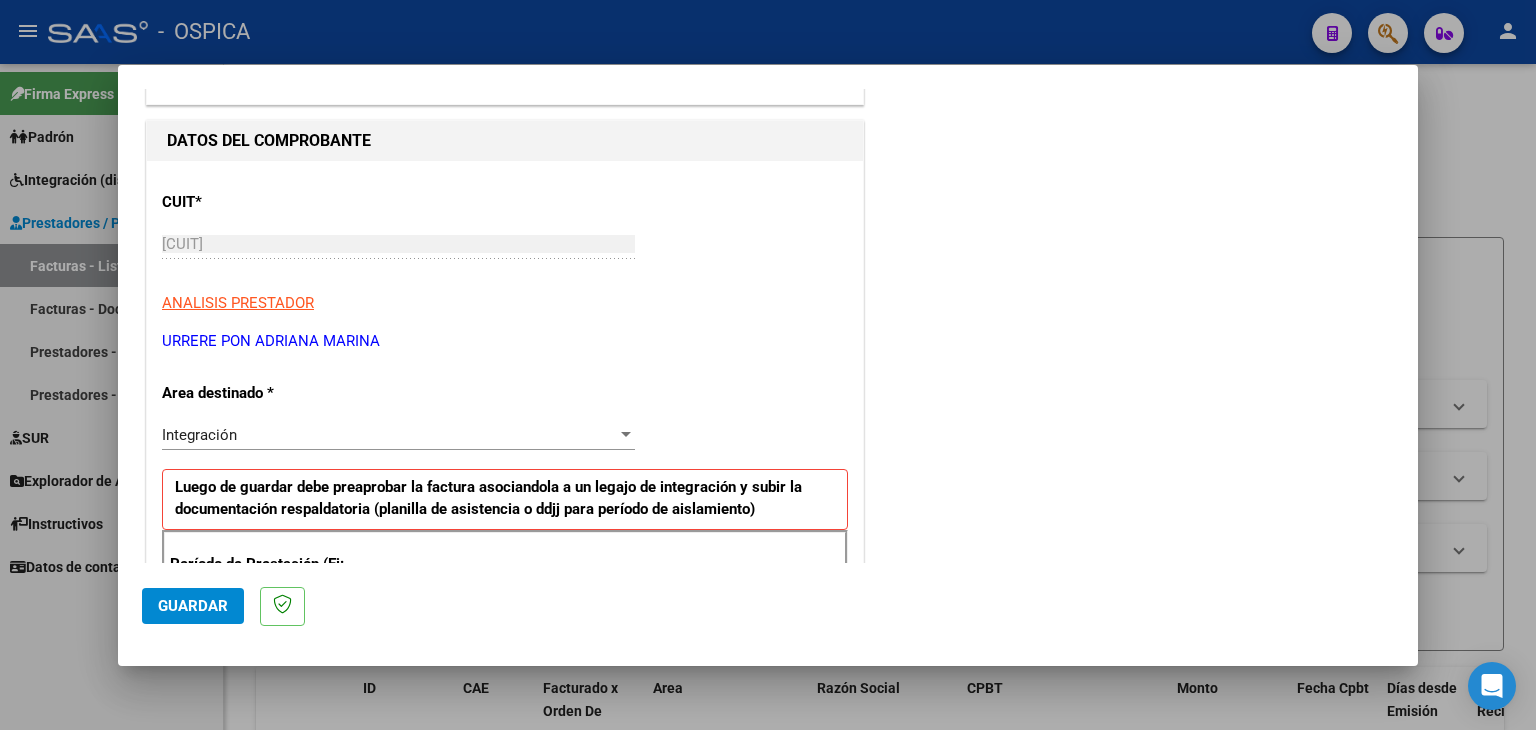 scroll, scrollTop: 200, scrollLeft: 0, axis: vertical 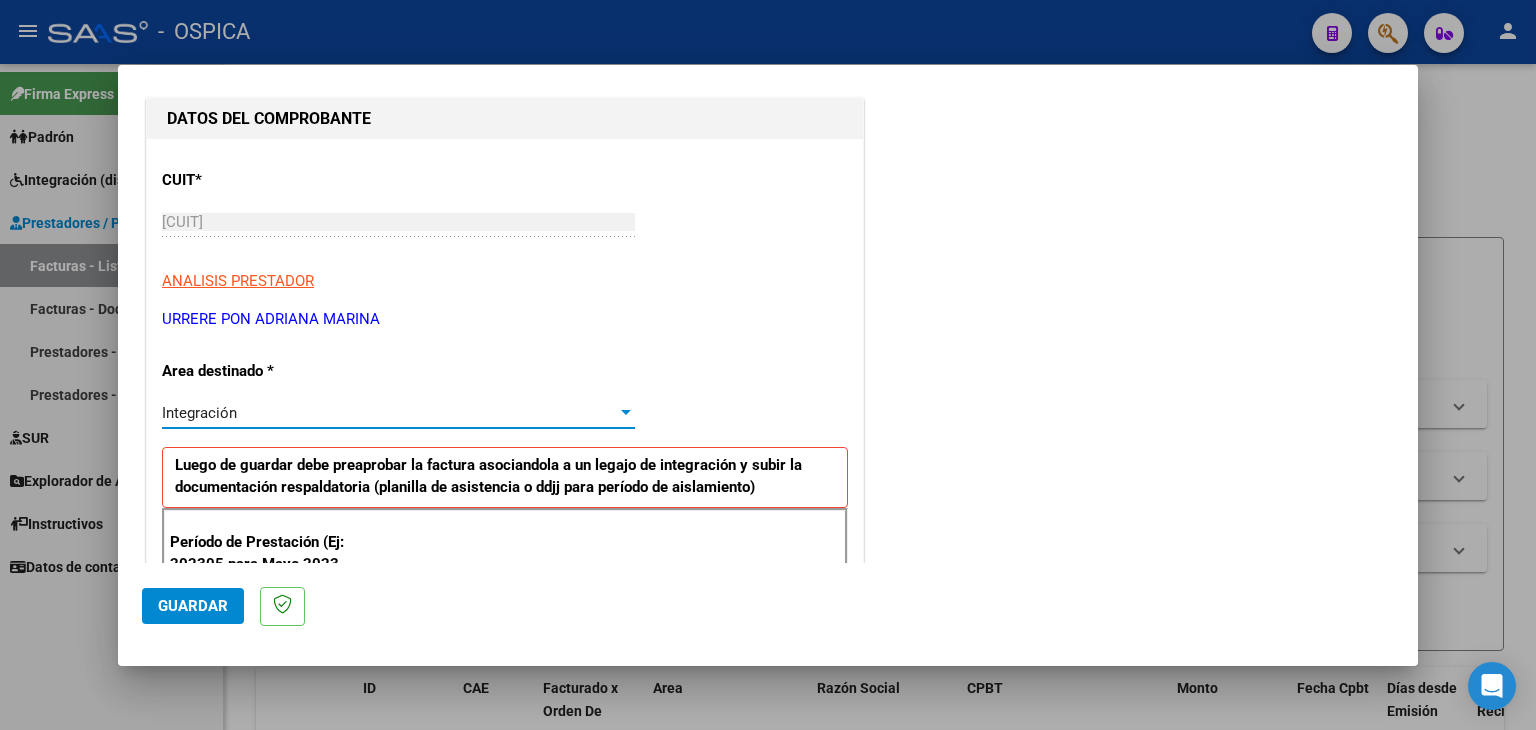 click on "Integración" at bounding box center (389, 413) 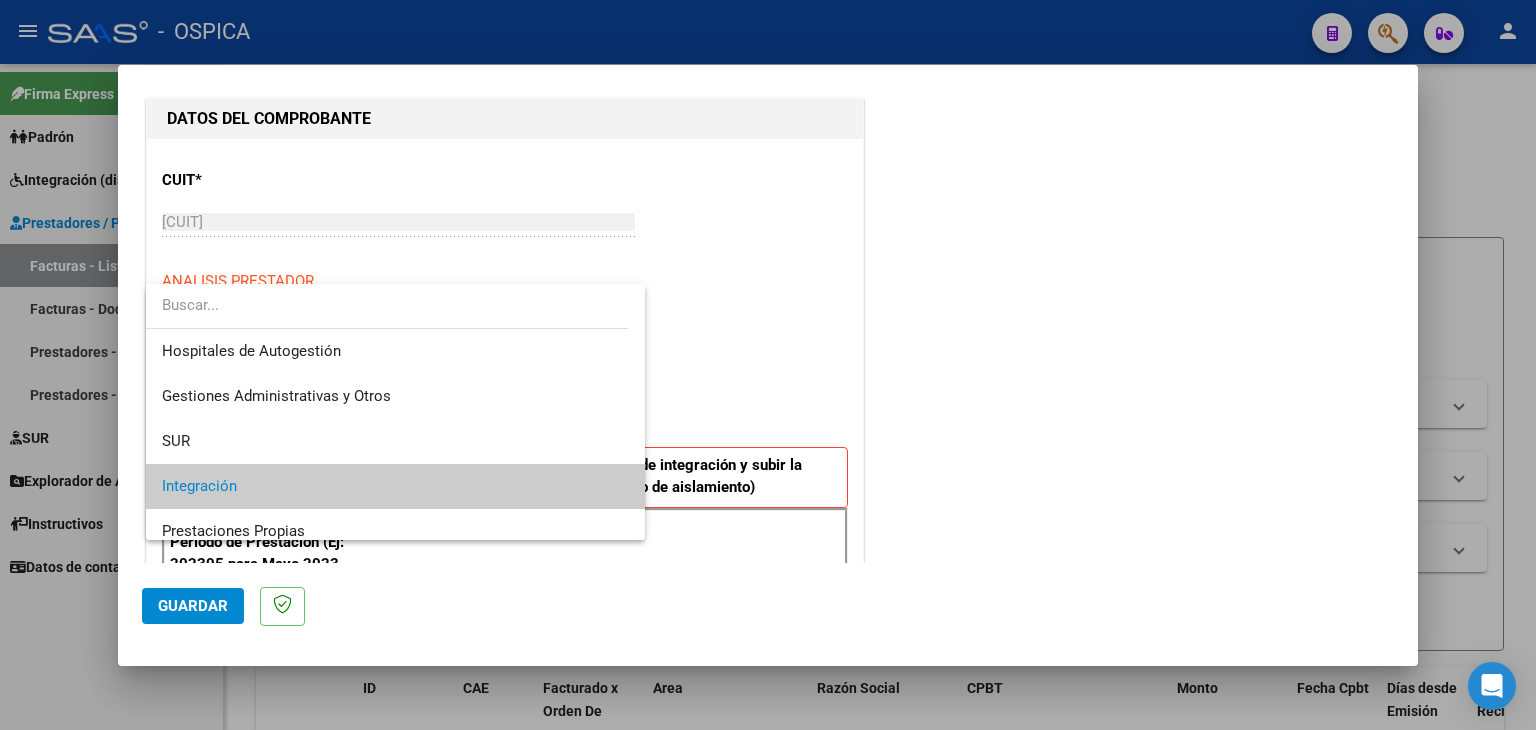 scroll, scrollTop: 74, scrollLeft: 0, axis: vertical 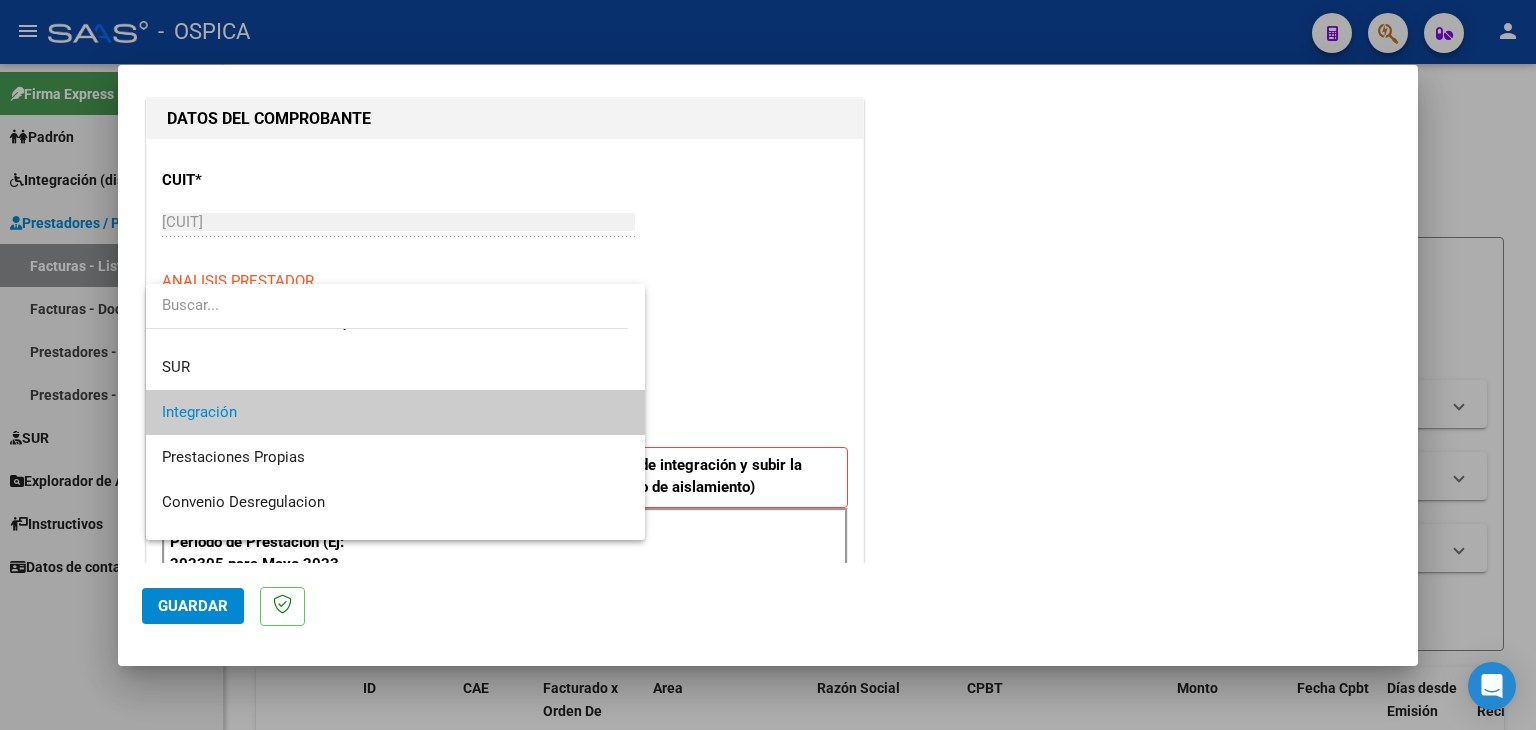 click on "Integración" at bounding box center (395, 412) 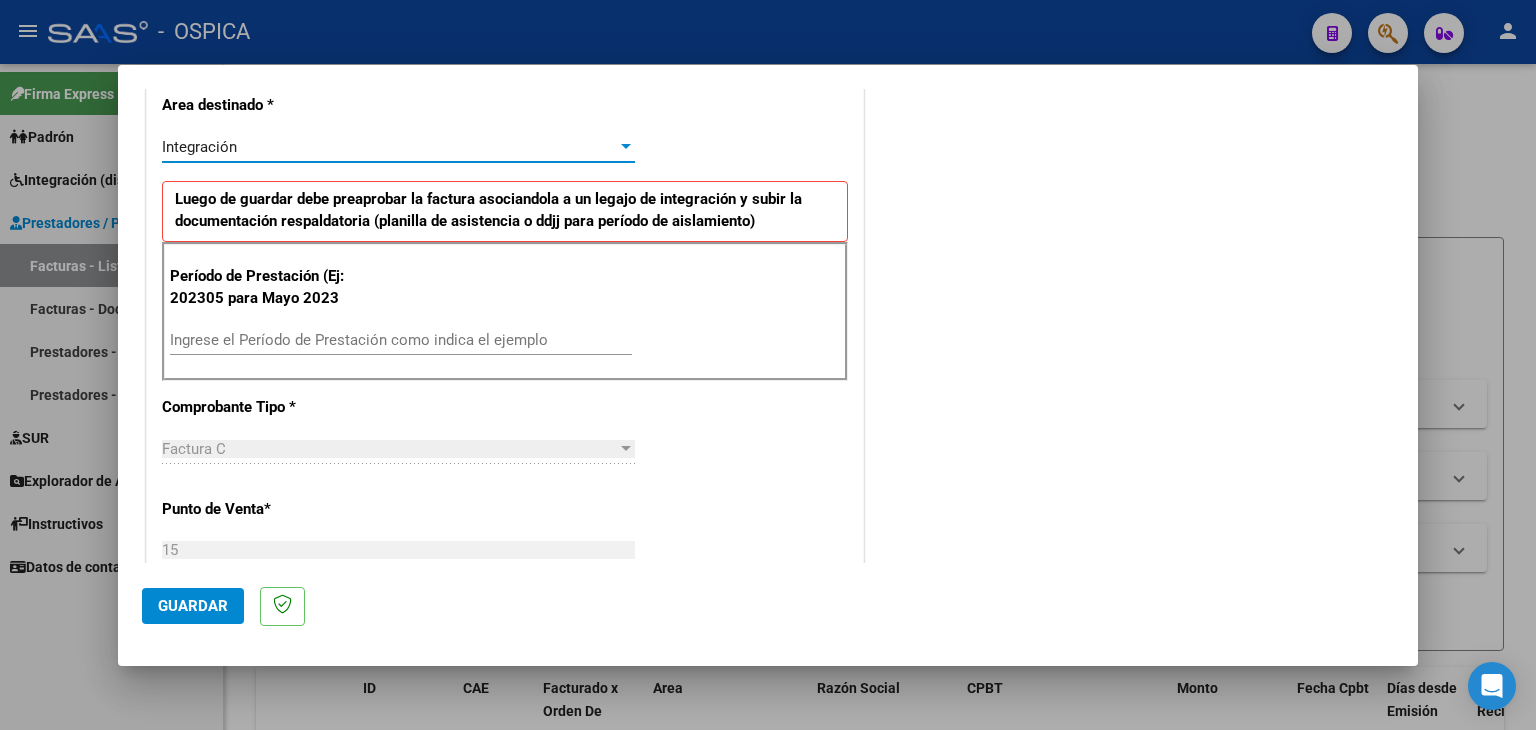 scroll, scrollTop: 500, scrollLeft: 0, axis: vertical 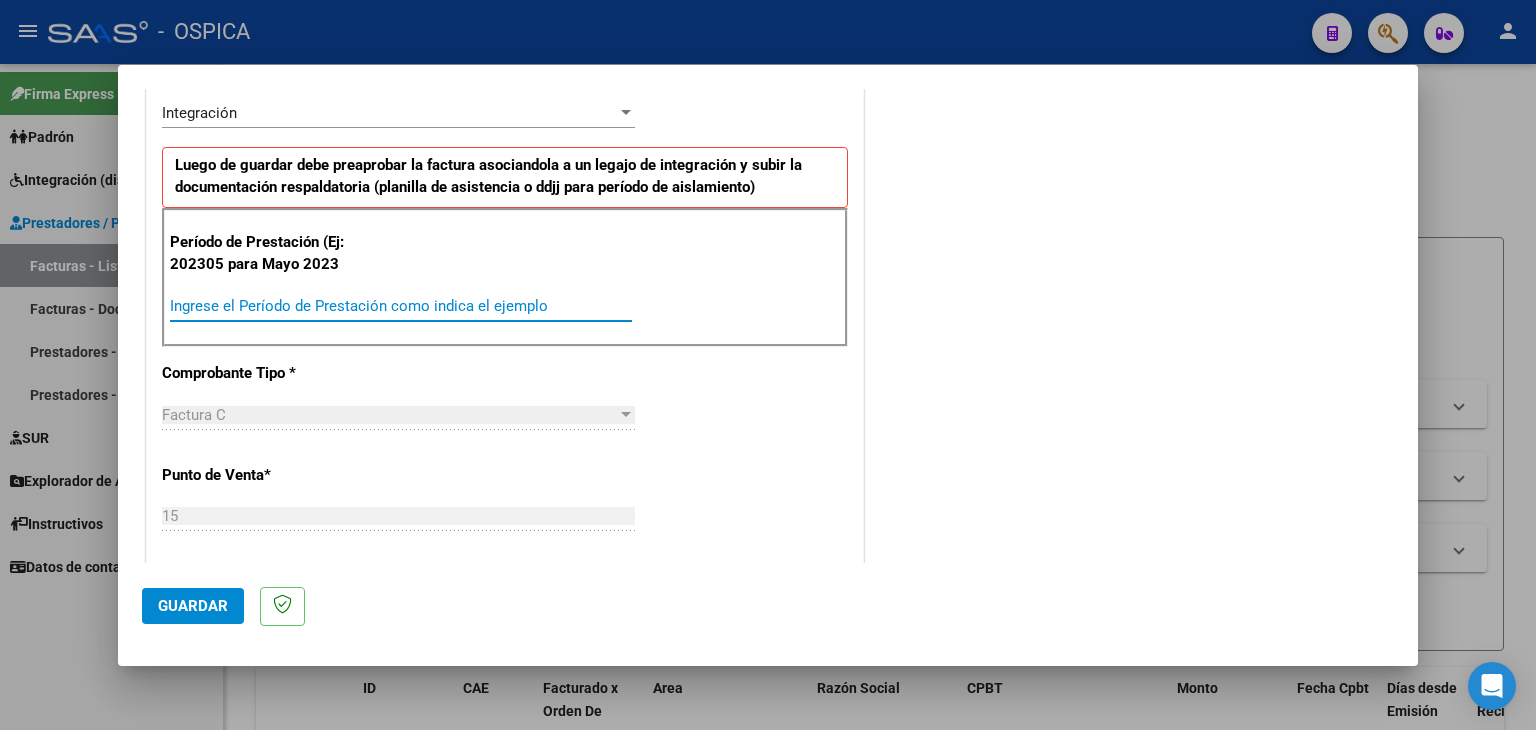 click on "Ingrese el Período de Prestación como indica el ejemplo" at bounding box center [401, 306] 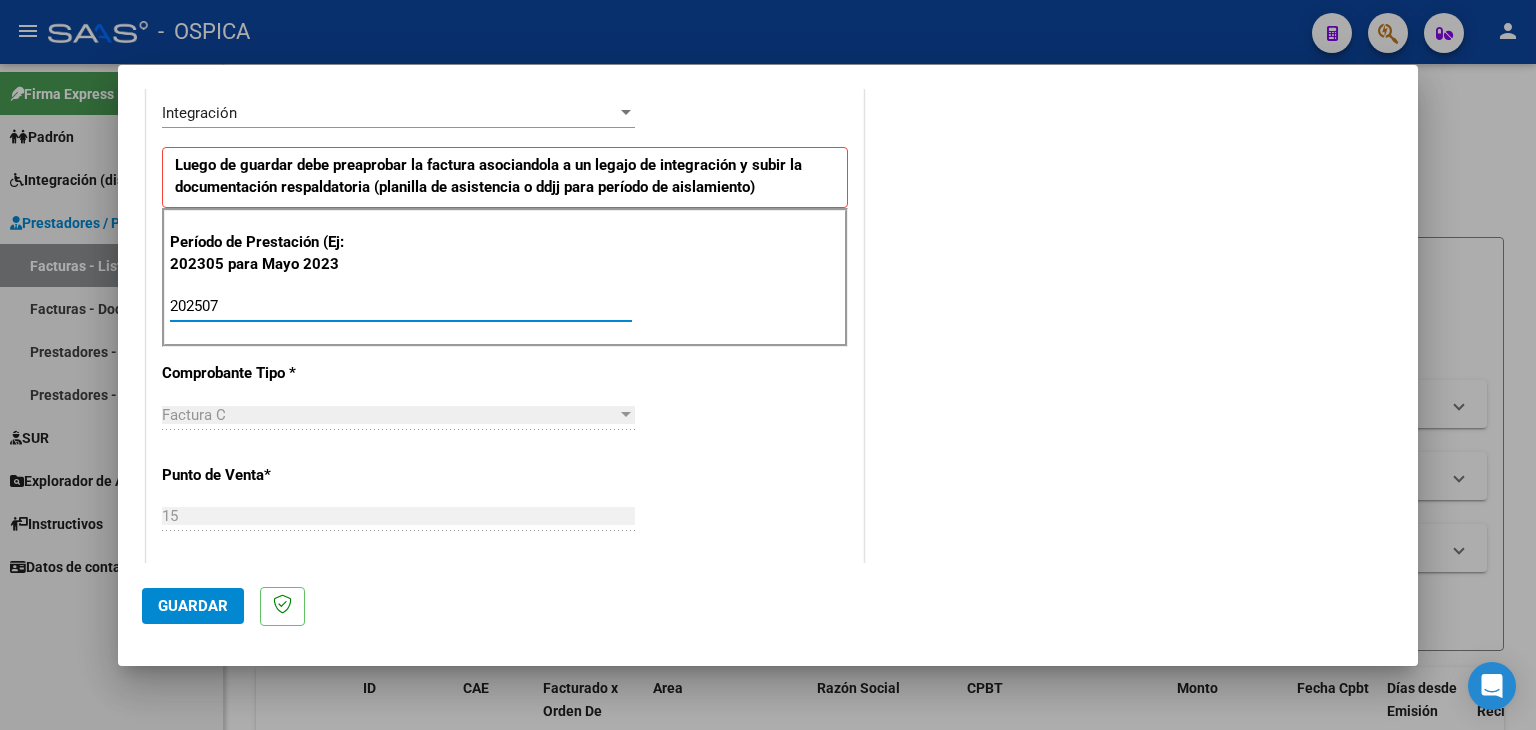 type on "202507" 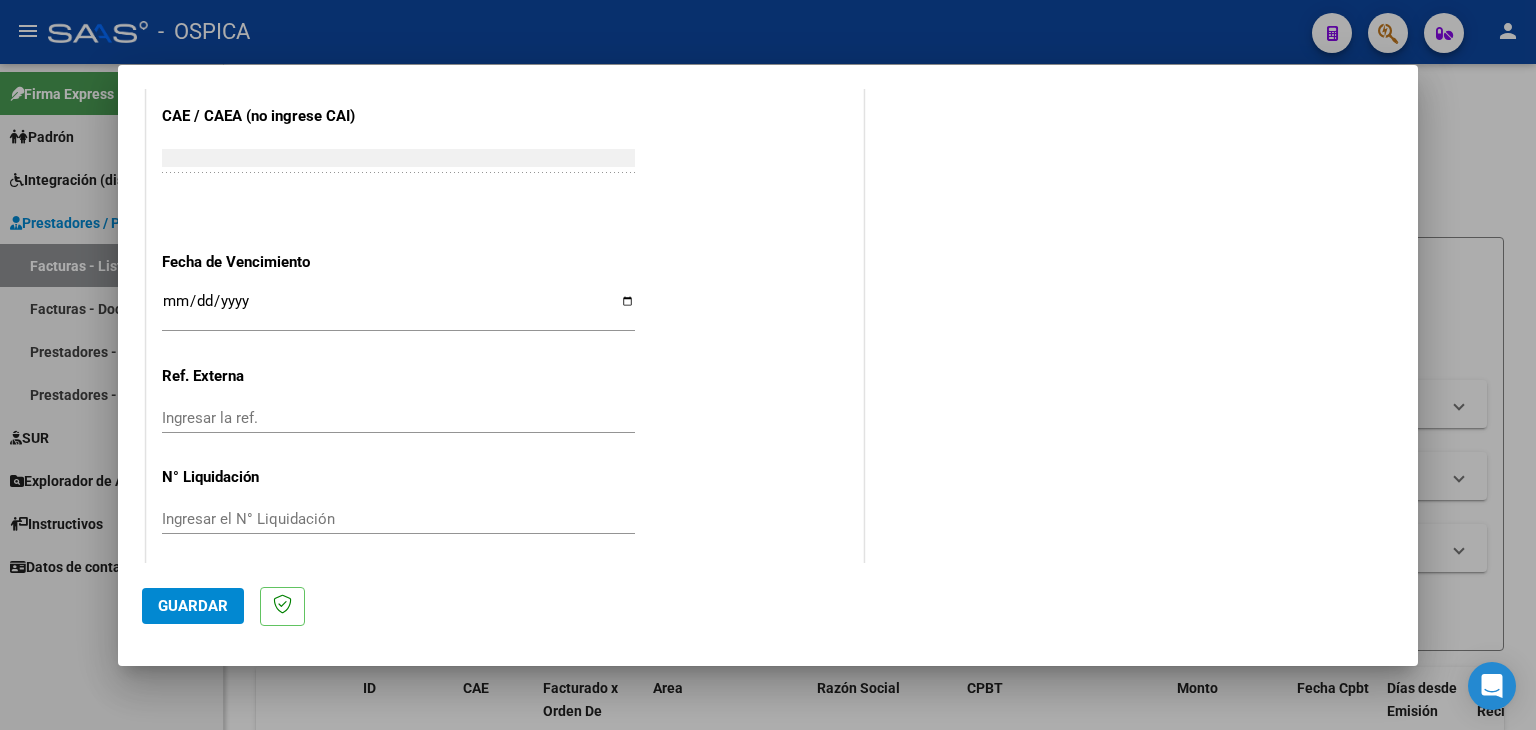 scroll, scrollTop: 1283, scrollLeft: 0, axis: vertical 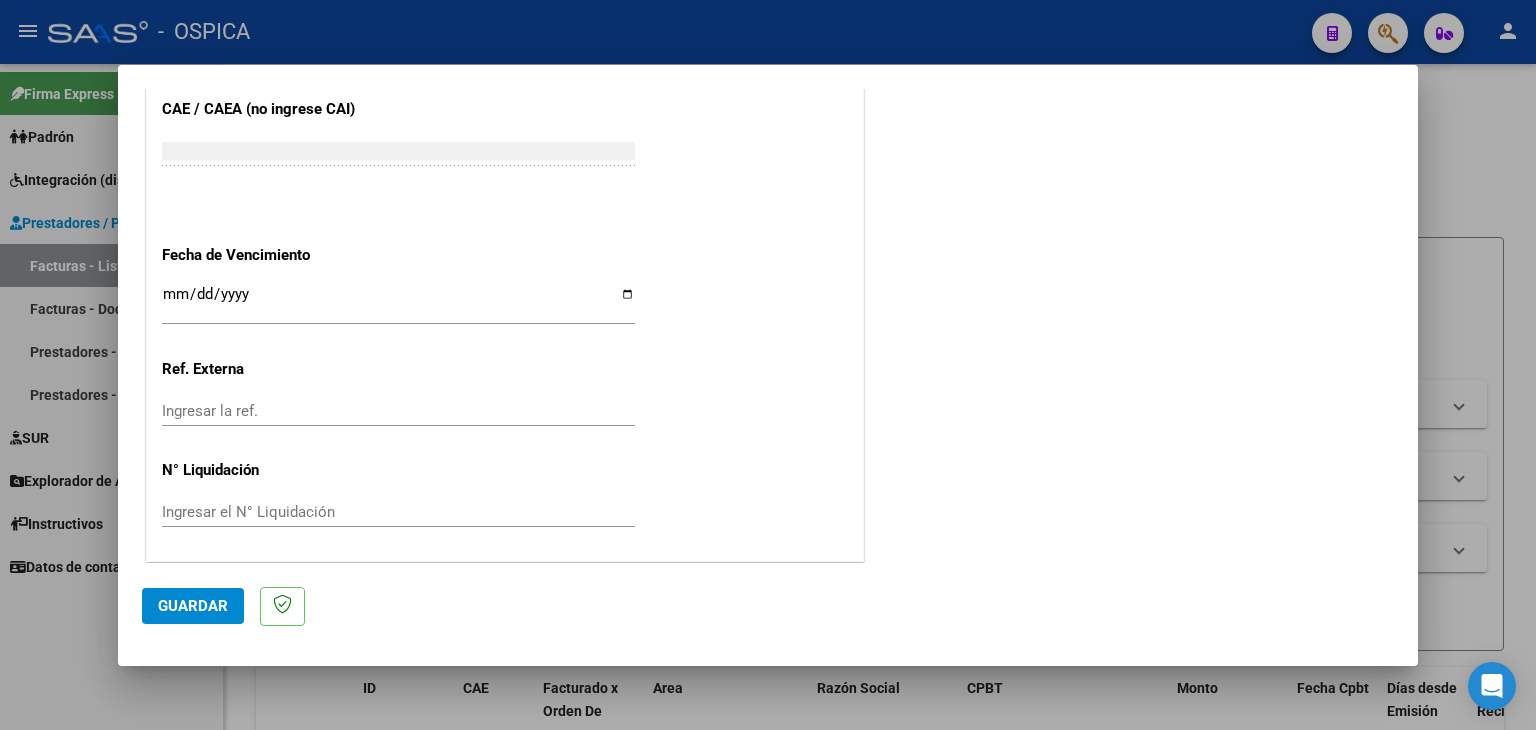 click on "Ingresar la fecha" at bounding box center (398, 302) 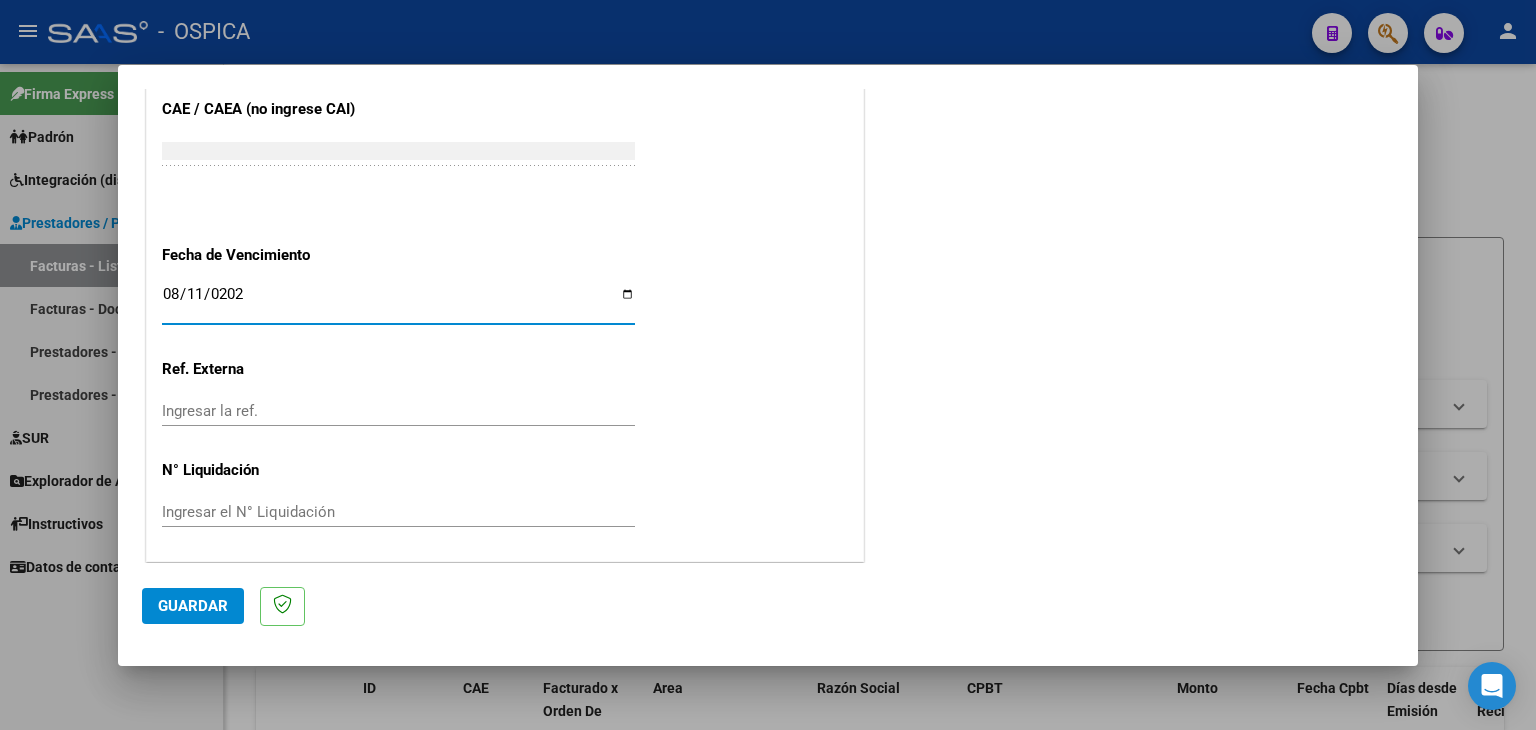 type on "2025-08-11" 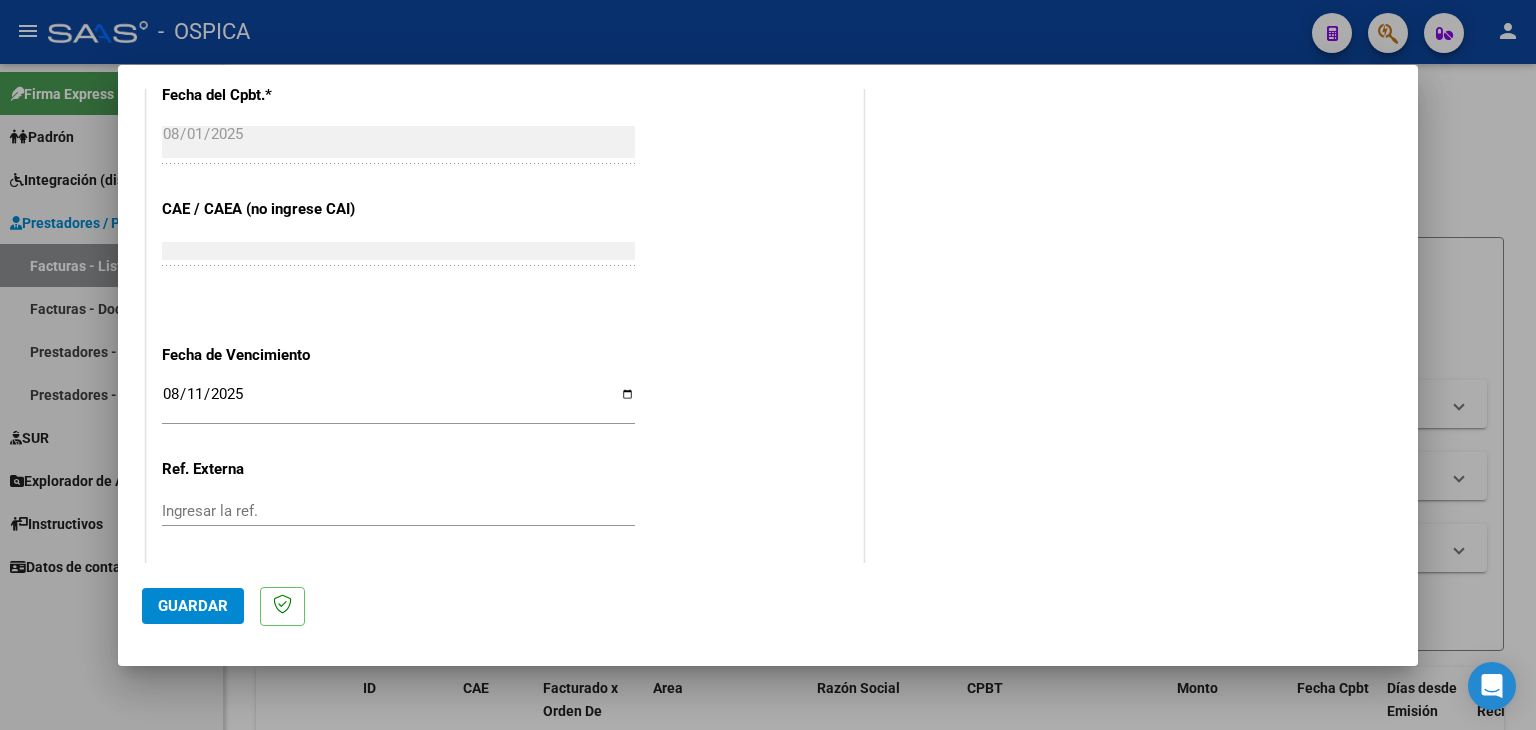 scroll, scrollTop: 1283, scrollLeft: 0, axis: vertical 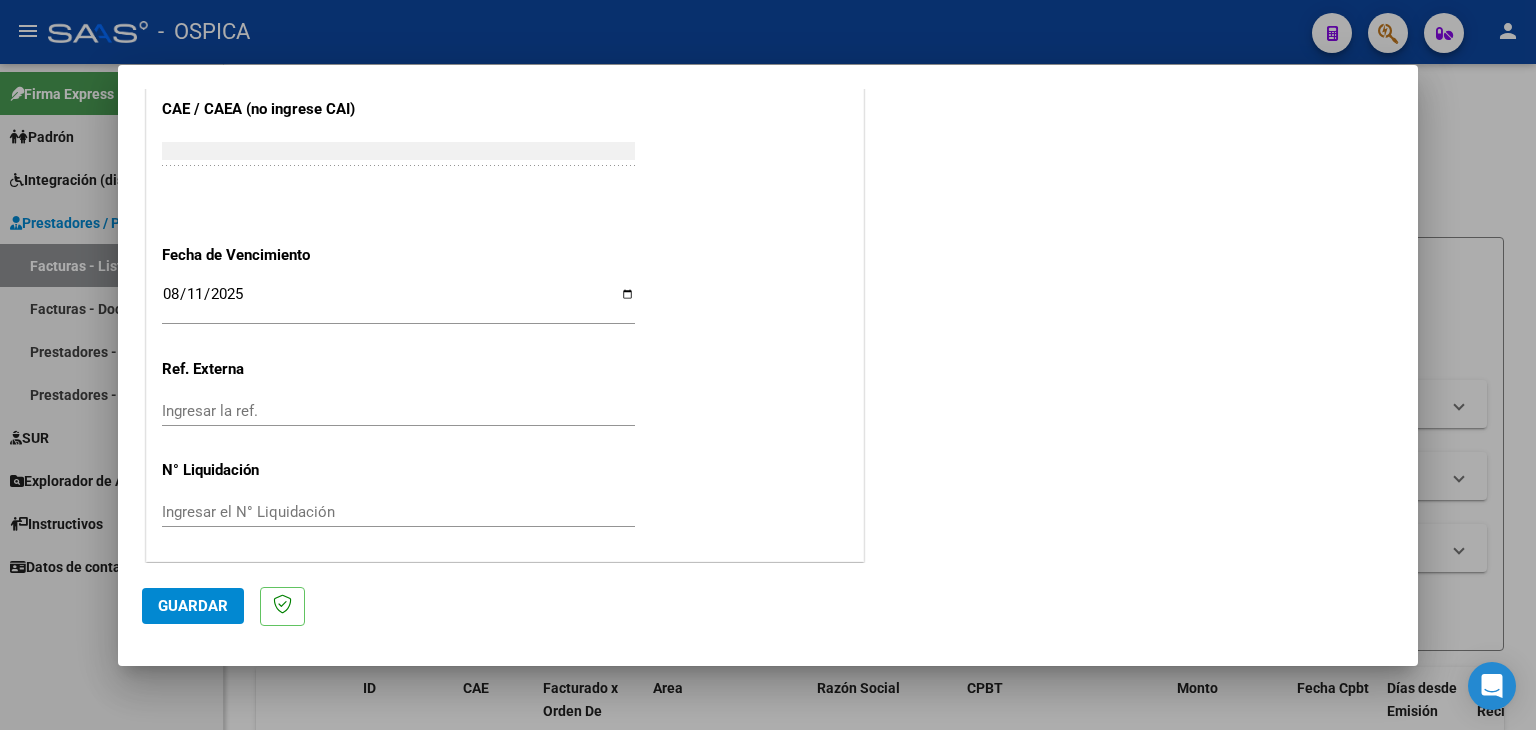 click on "Guardar" 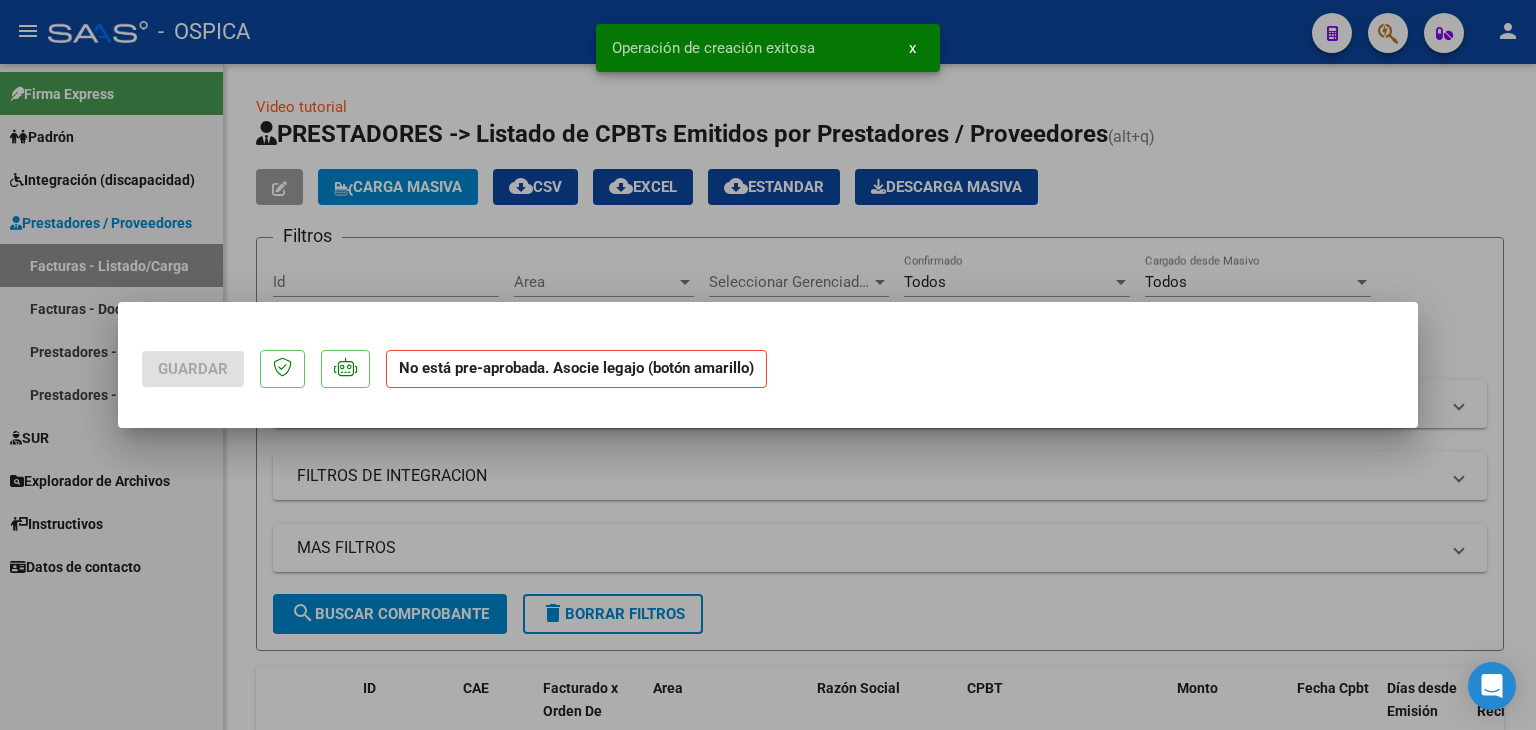 scroll, scrollTop: 0, scrollLeft: 0, axis: both 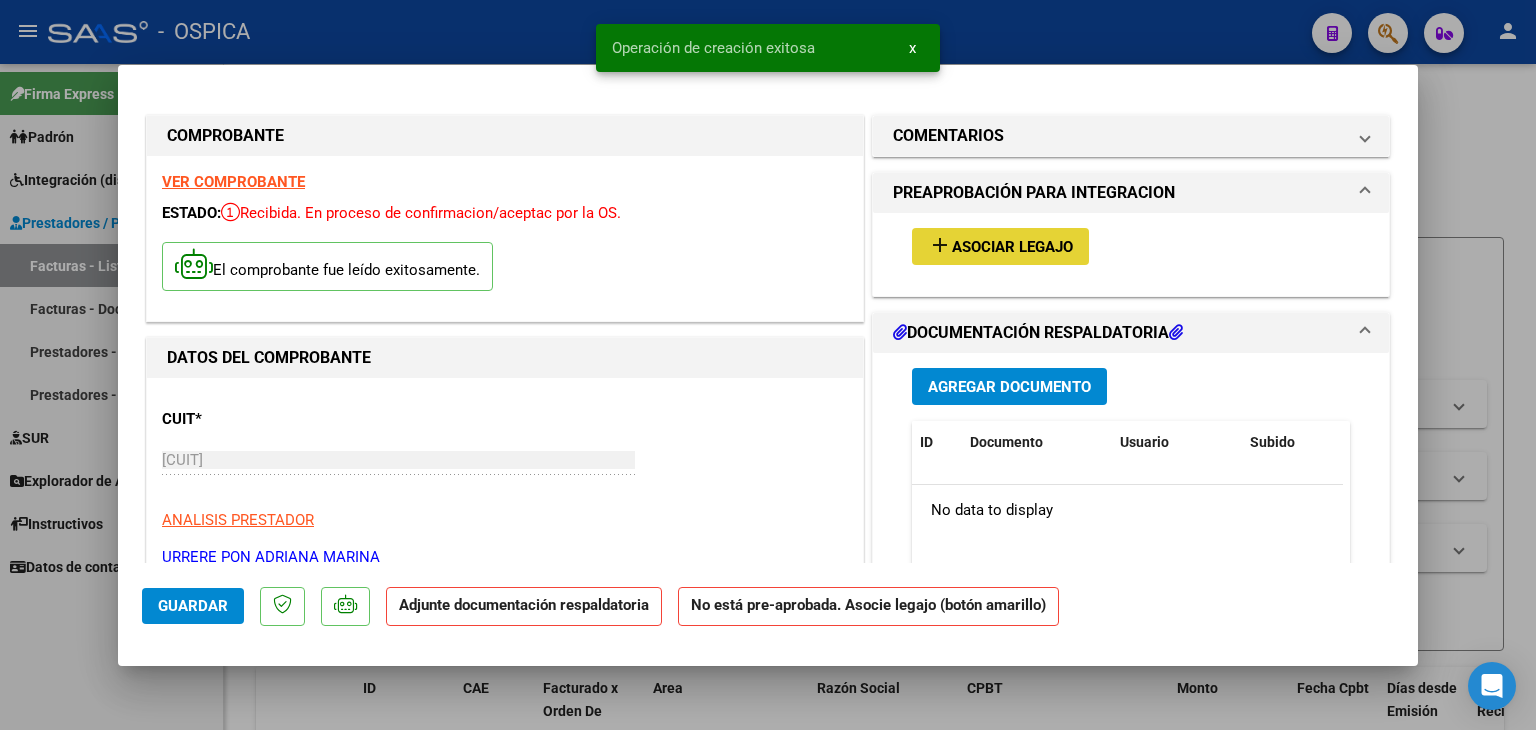 click on "Asociar Legajo" at bounding box center (1012, 247) 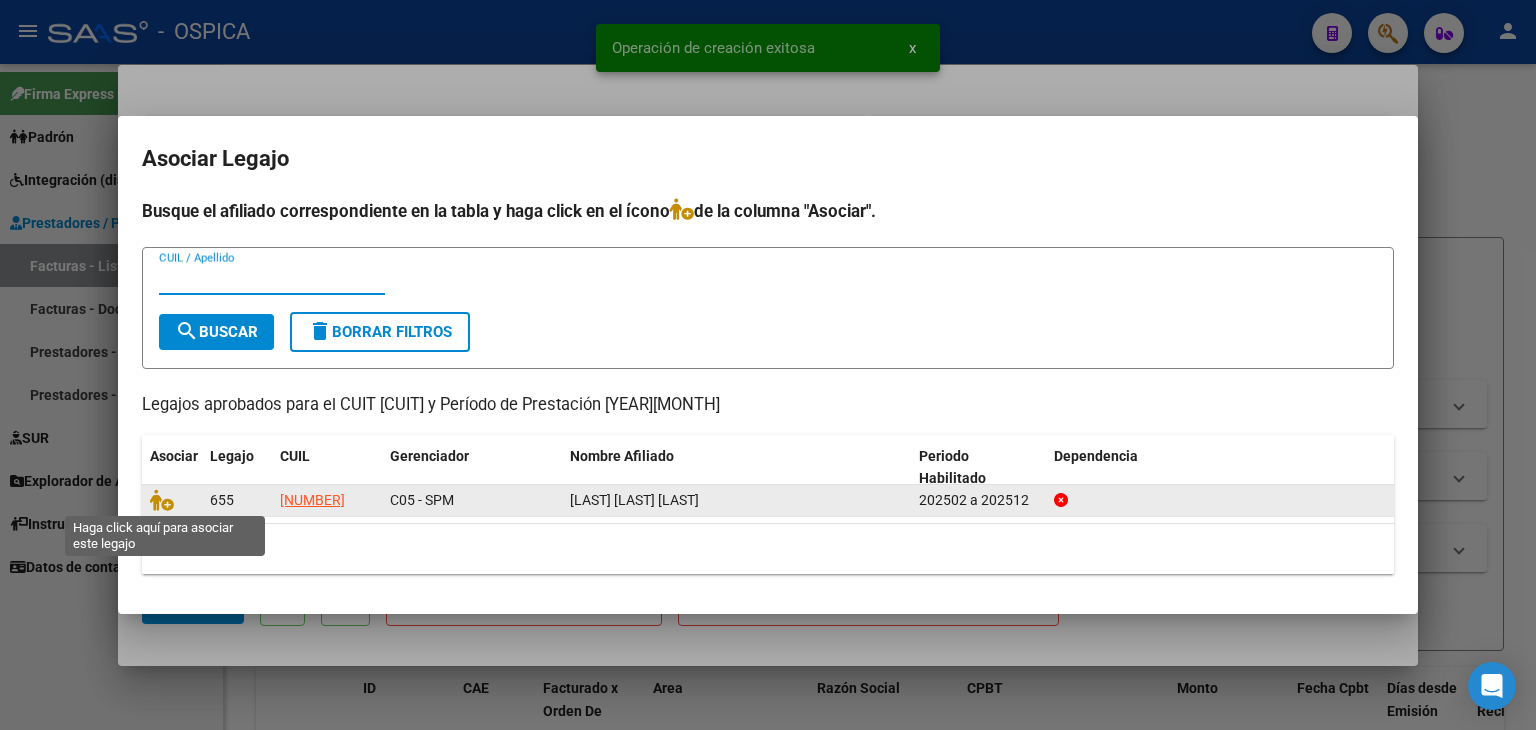 click 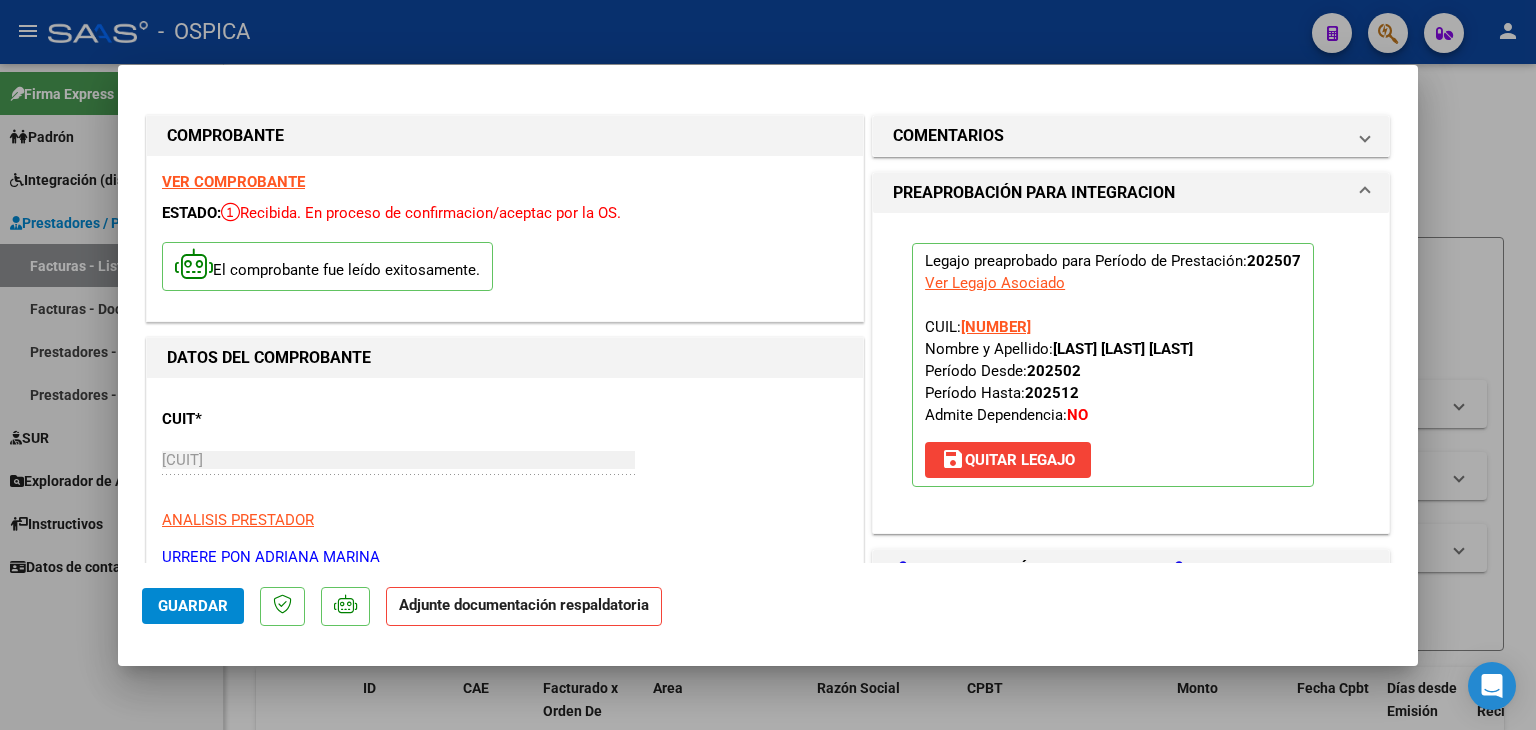 click on "Ver Legajo Asociado" at bounding box center (995, 283) 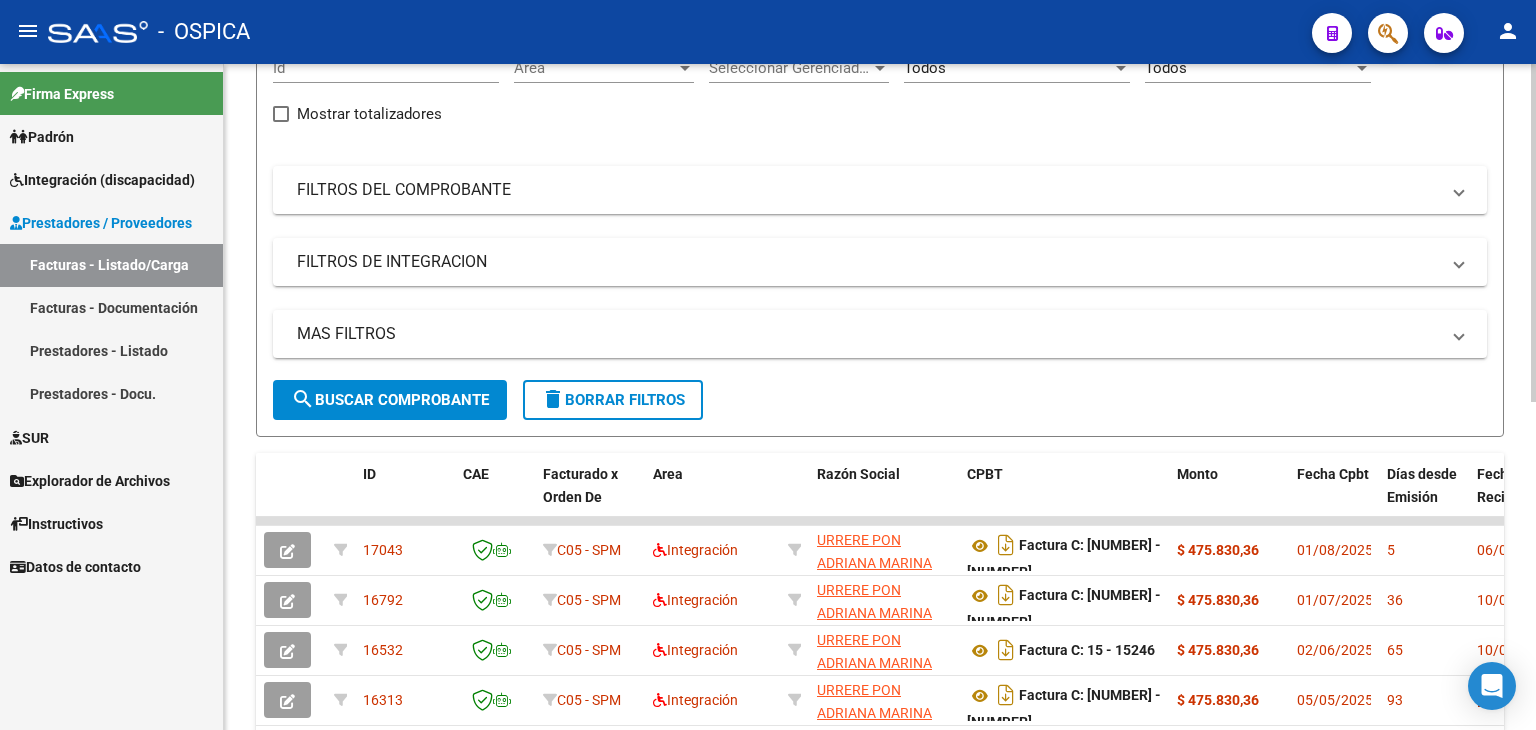scroll, scrollTop: 300, scrollLeft: 0, axis: vertical 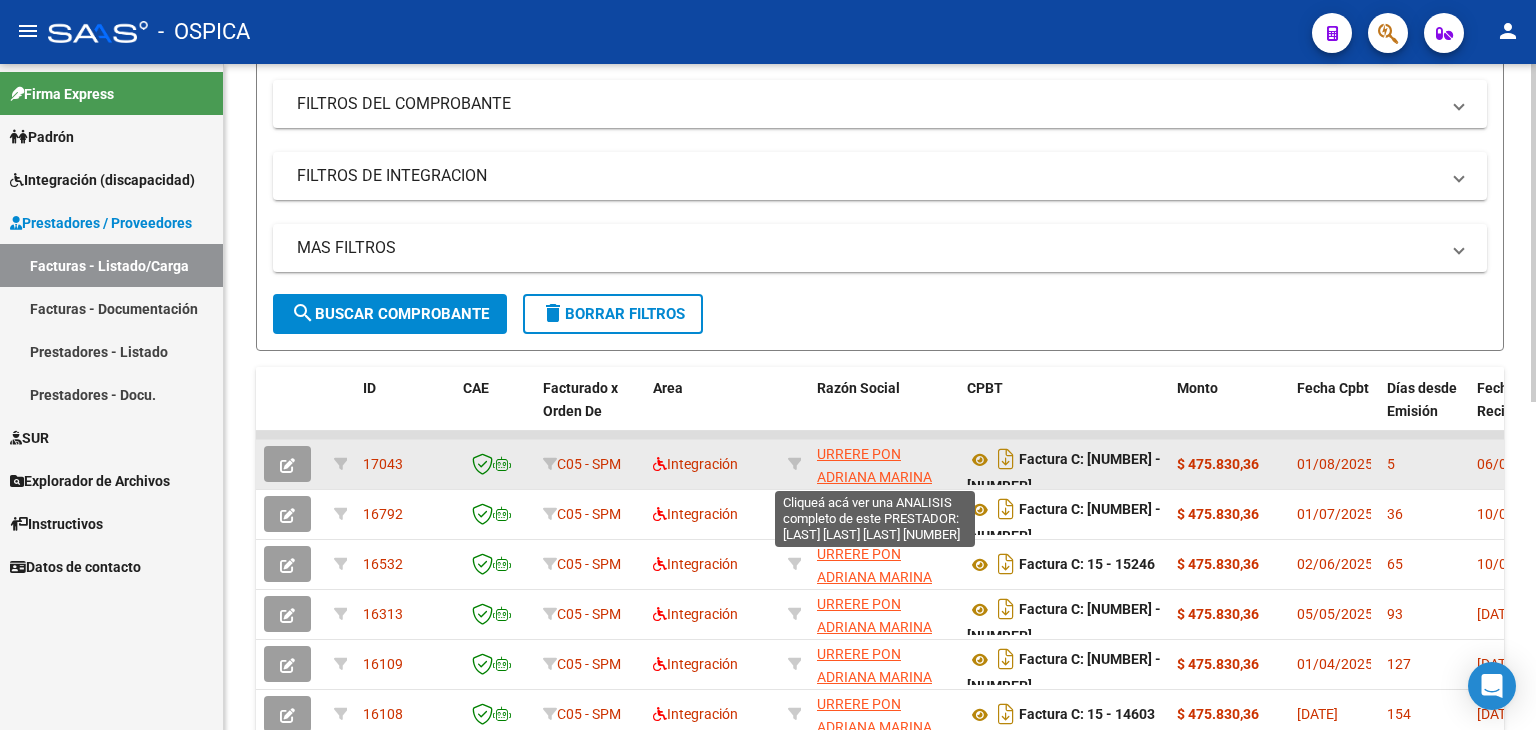 click on "URRERE PON ADRIANA MARINA" 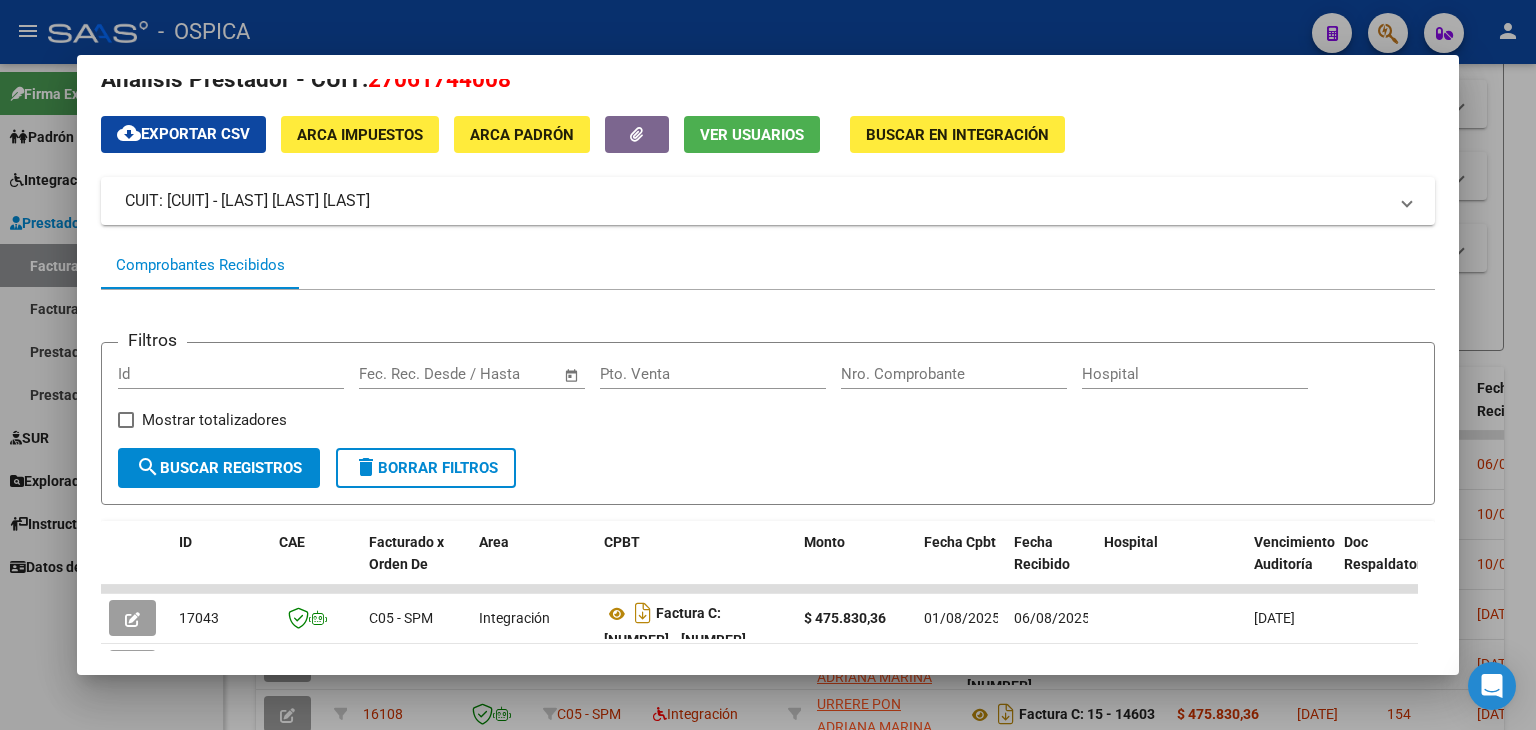 scroll, scrollTop: 0, scrollLeft: 0, axis: both 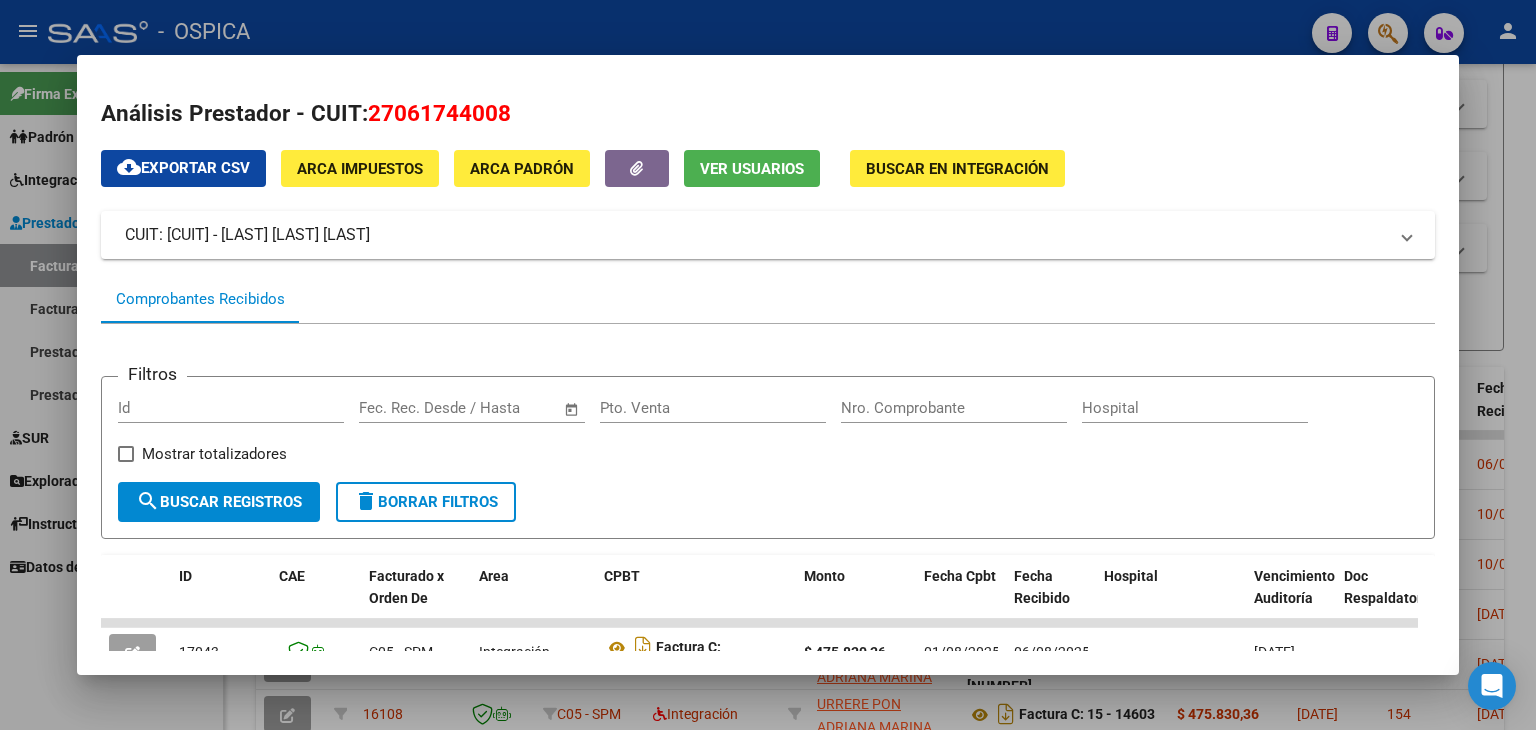 click at bounding box center (768, 365) 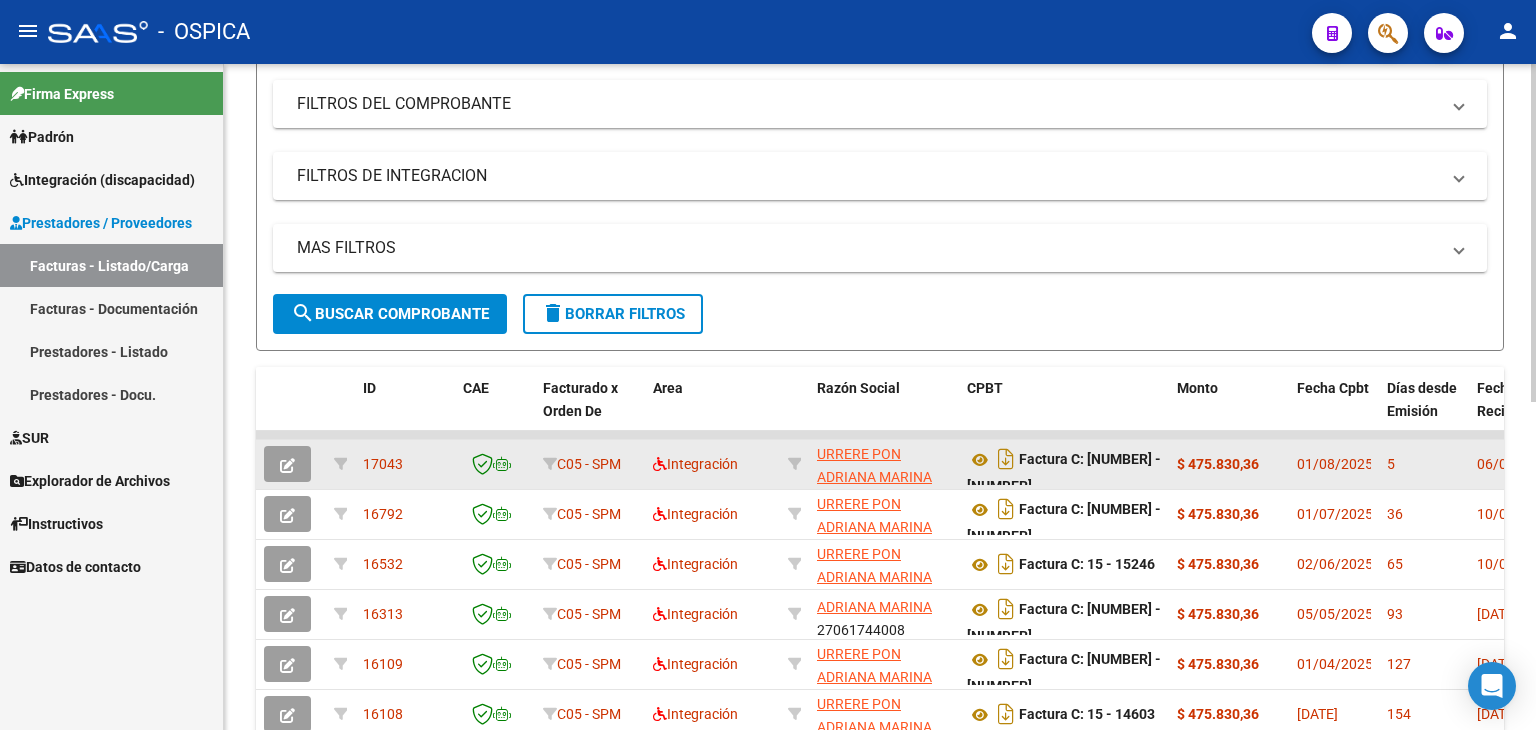 scroll, scrollTop: 25, scrollLeft: 0, axis: vertical 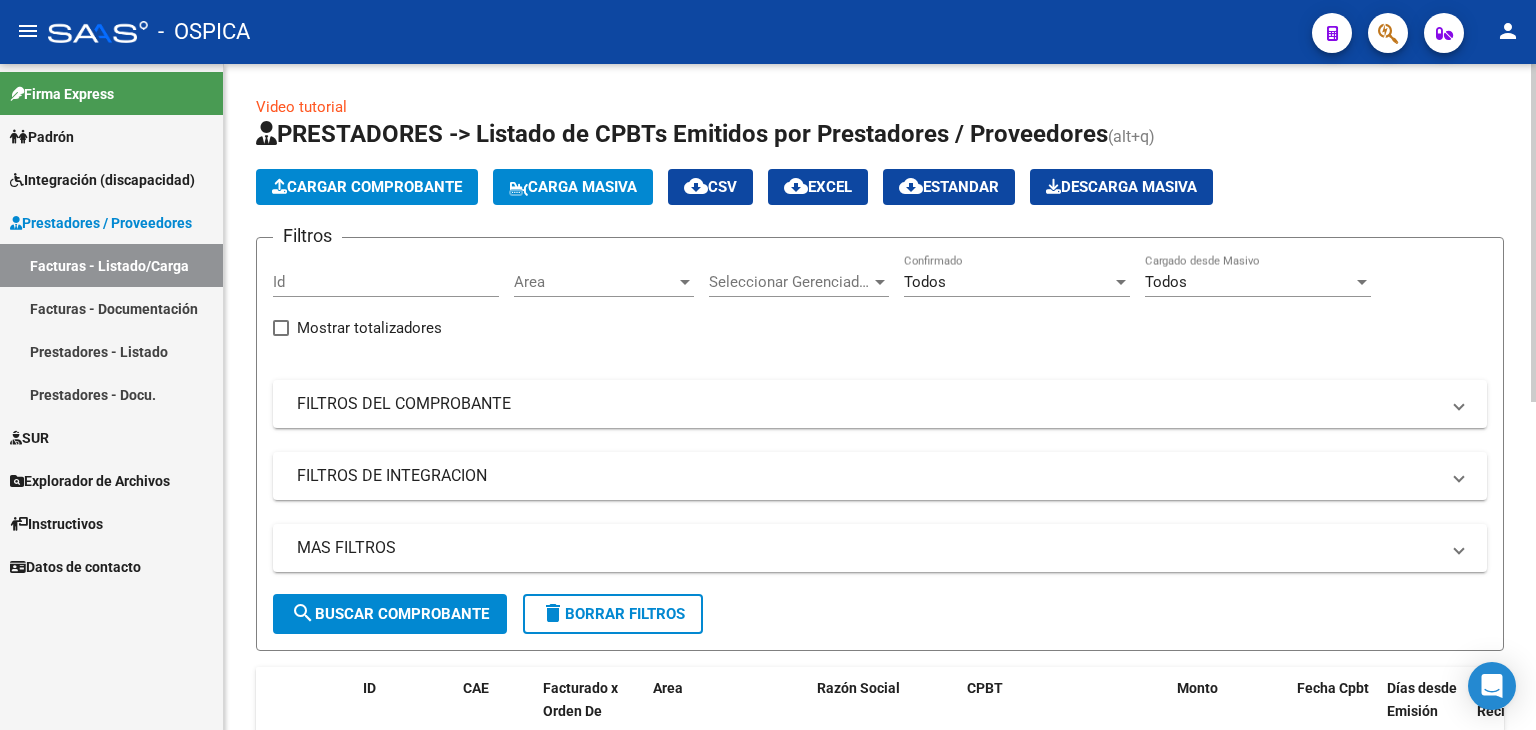 click on "Cargar Comprobante" 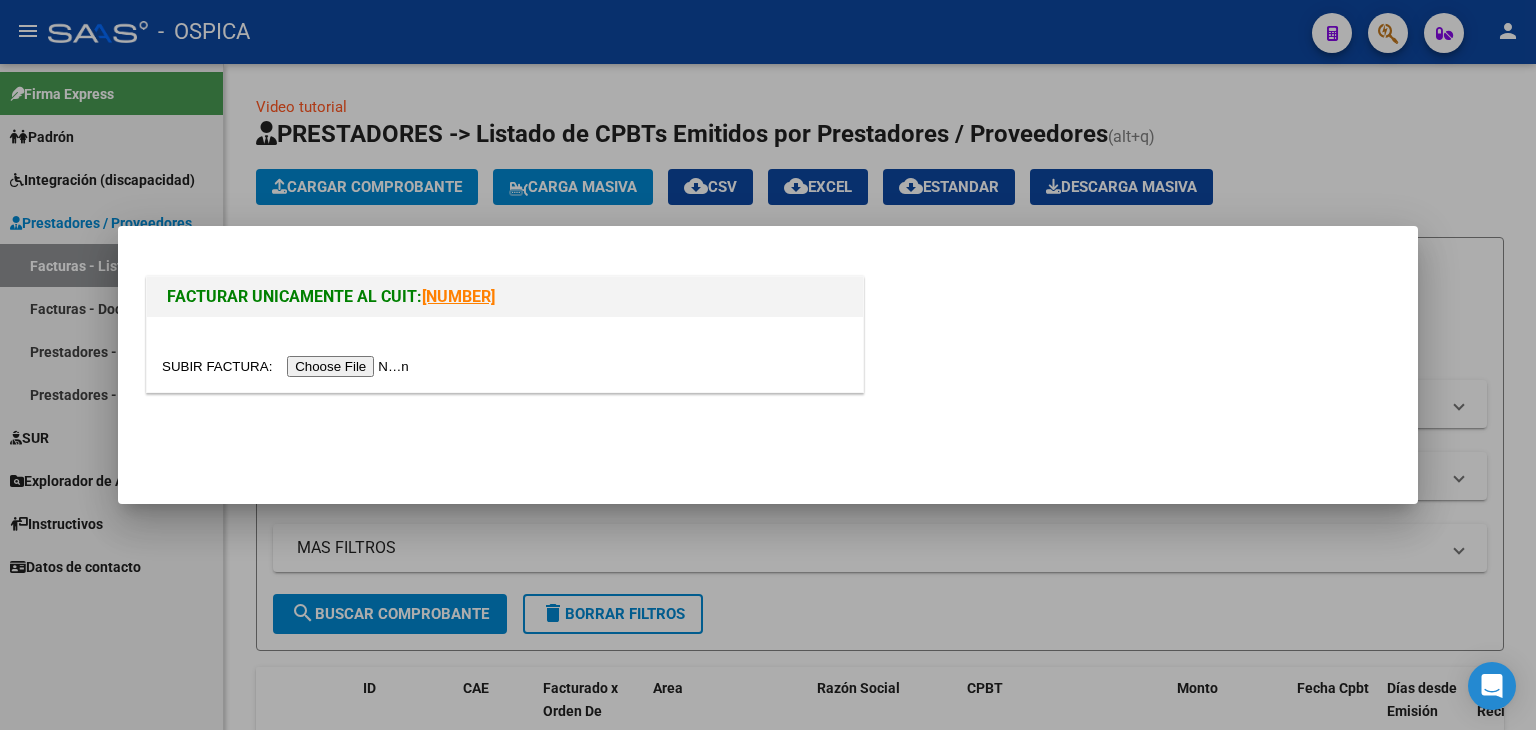 click at bounding box center [288, 366] 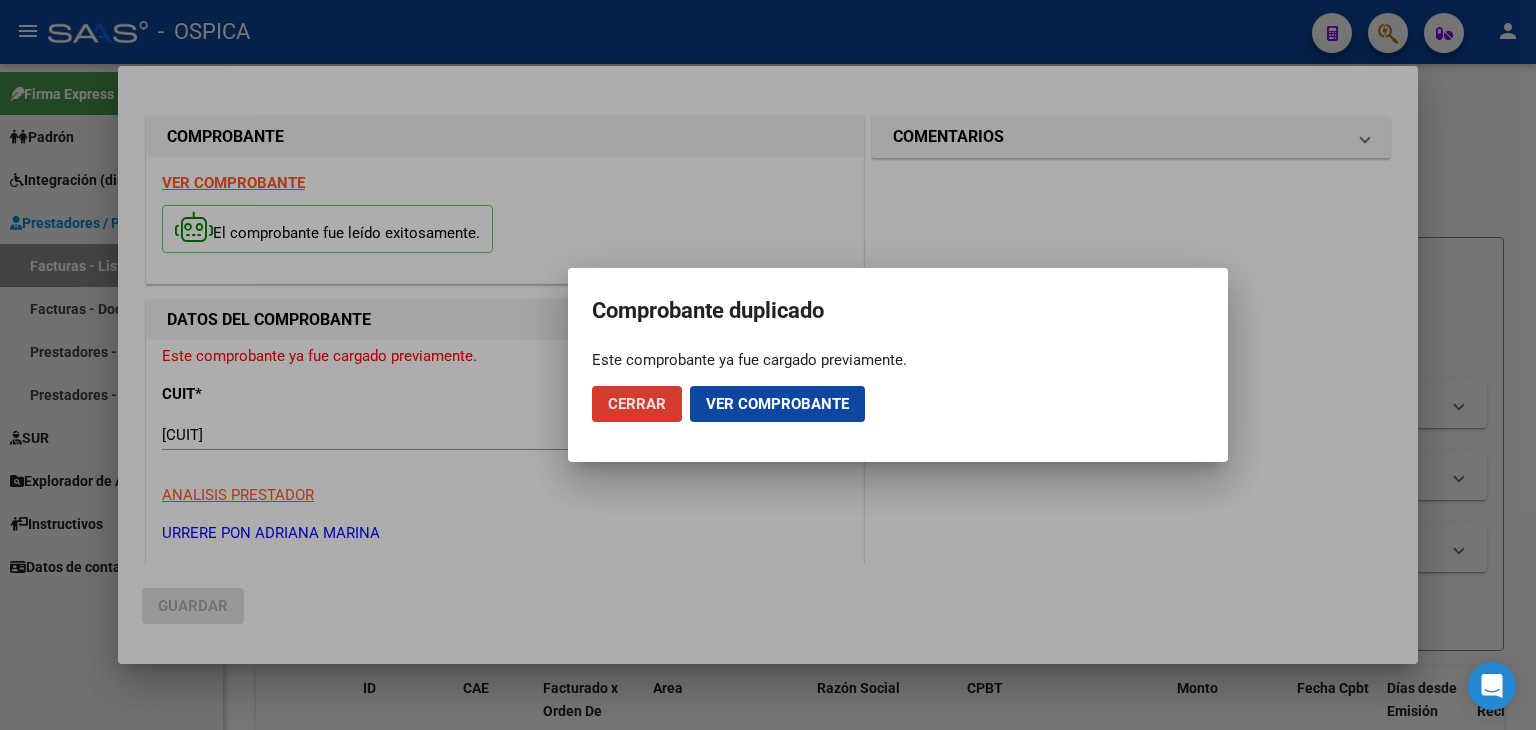 click on "Ver comprobante" 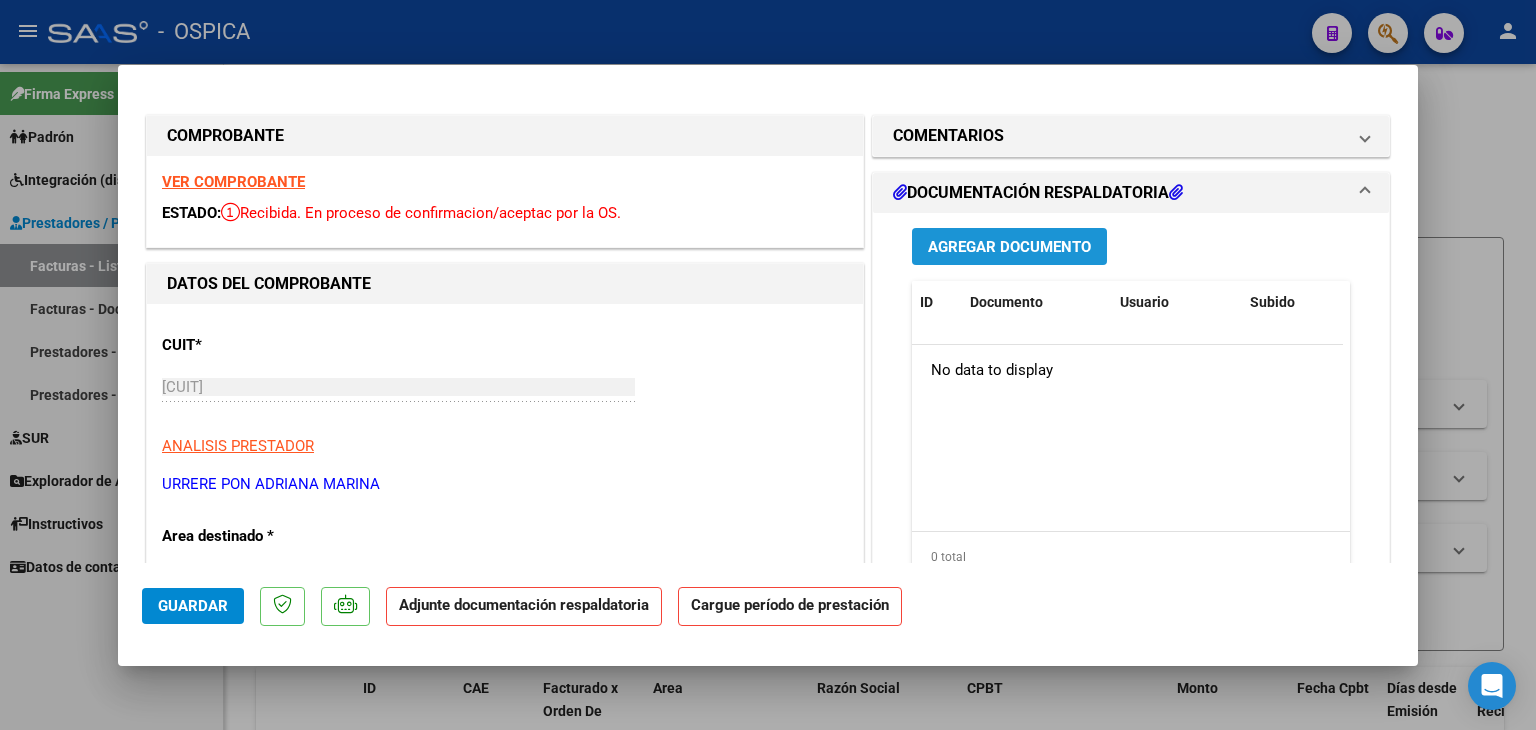 click on "Agregar Documento" at bounding box center (1009, 247) 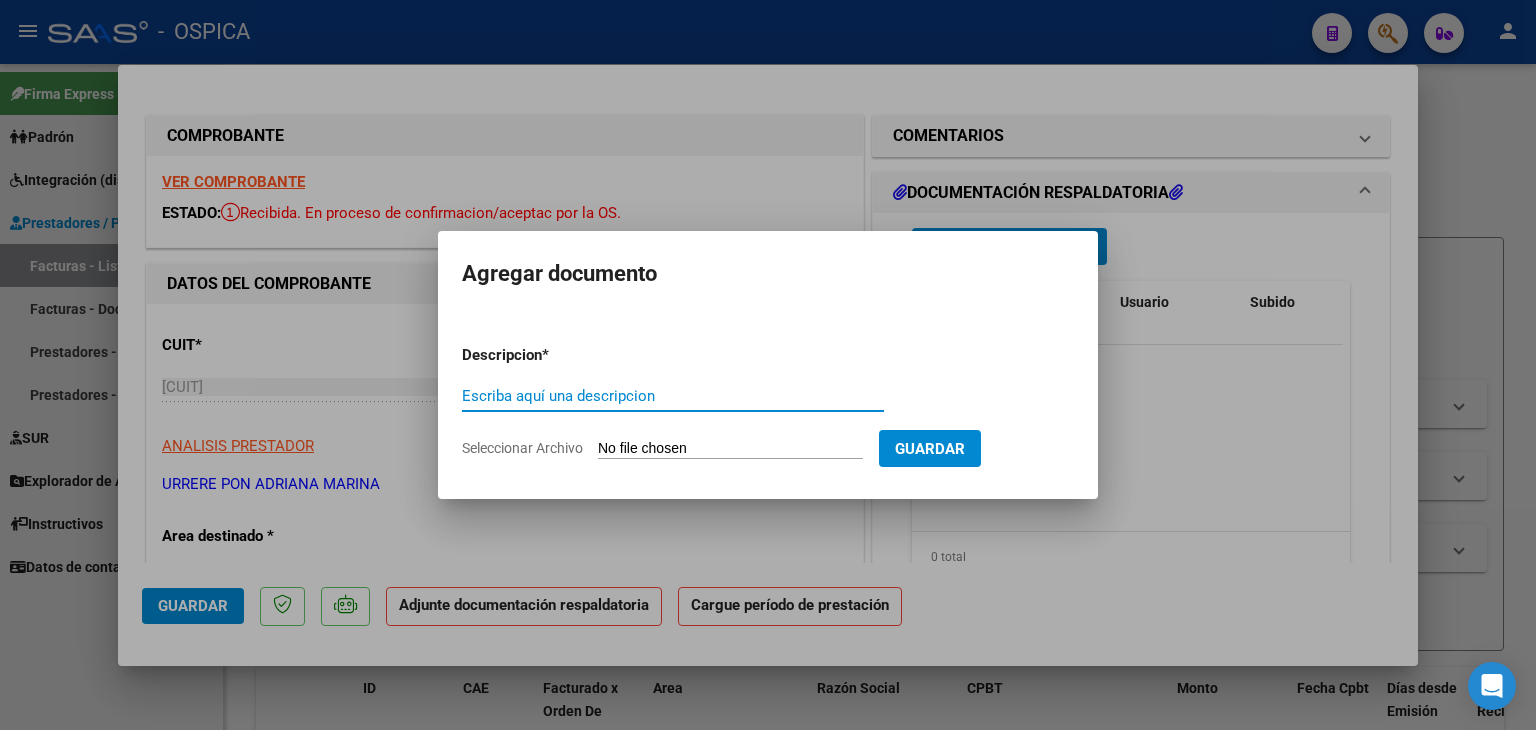 click on "Seleccionar Archivo" at bounding box center (730, 449) 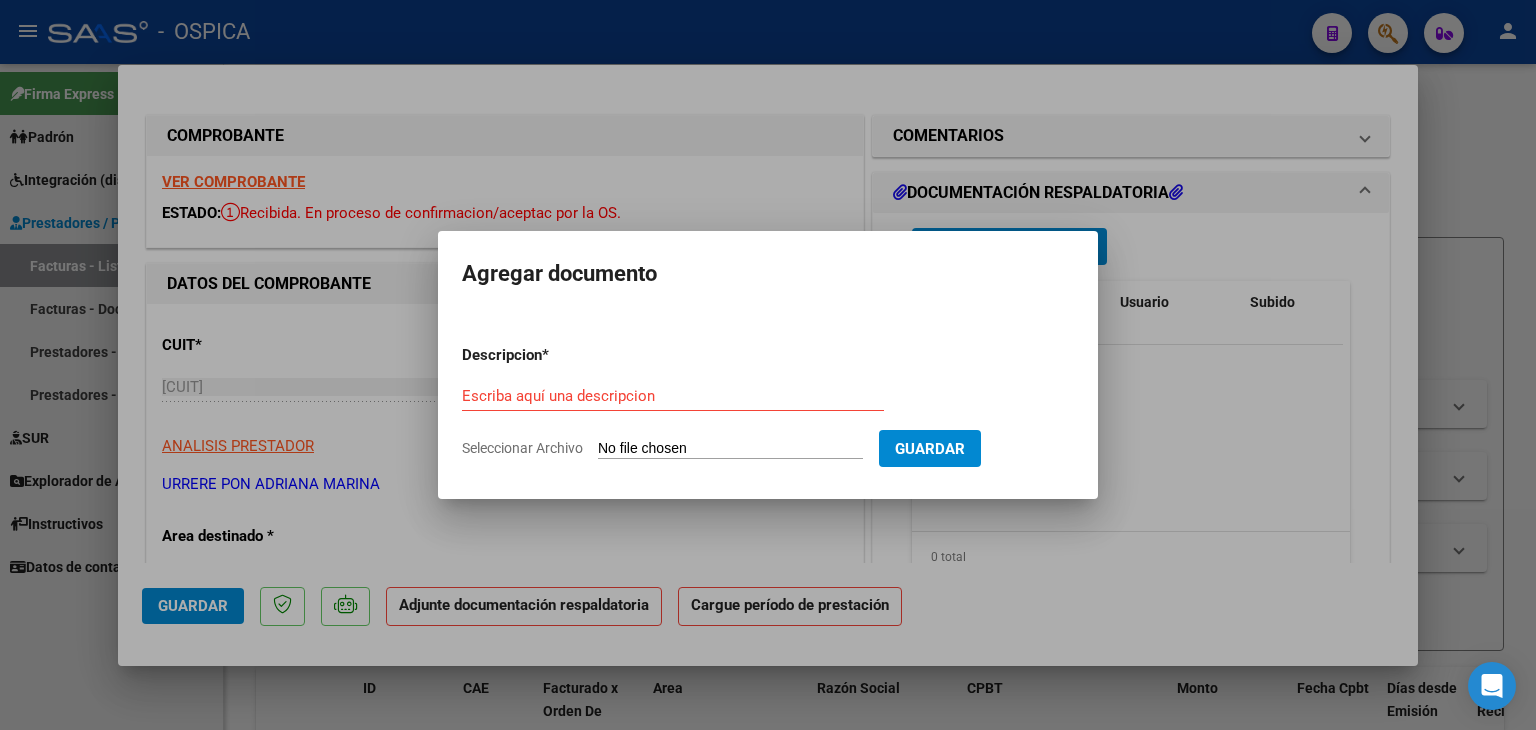 type on "C:\fakepath\[FILENAME].pdf" 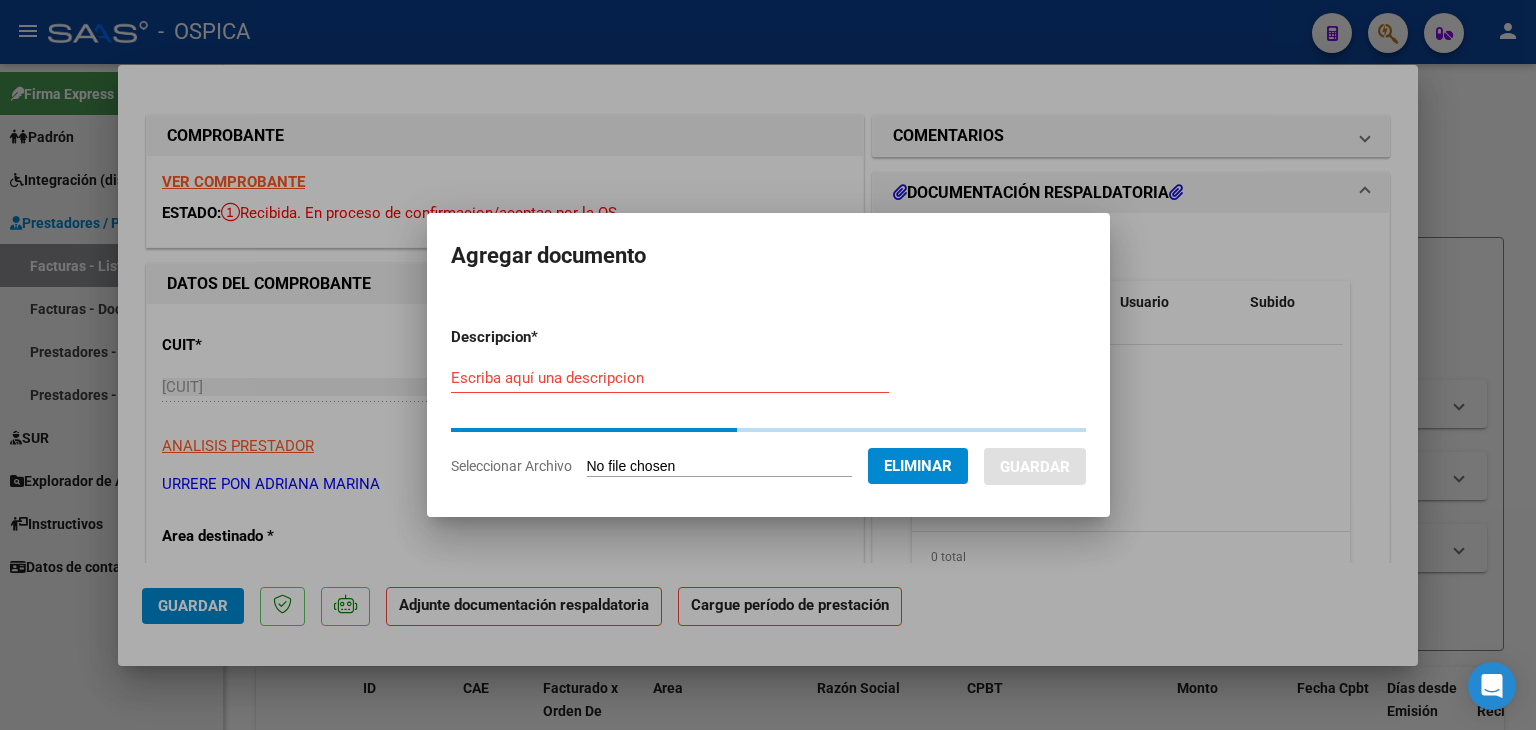 click on "Escriba aquí una descripcion" at bounding box center (670, 378) 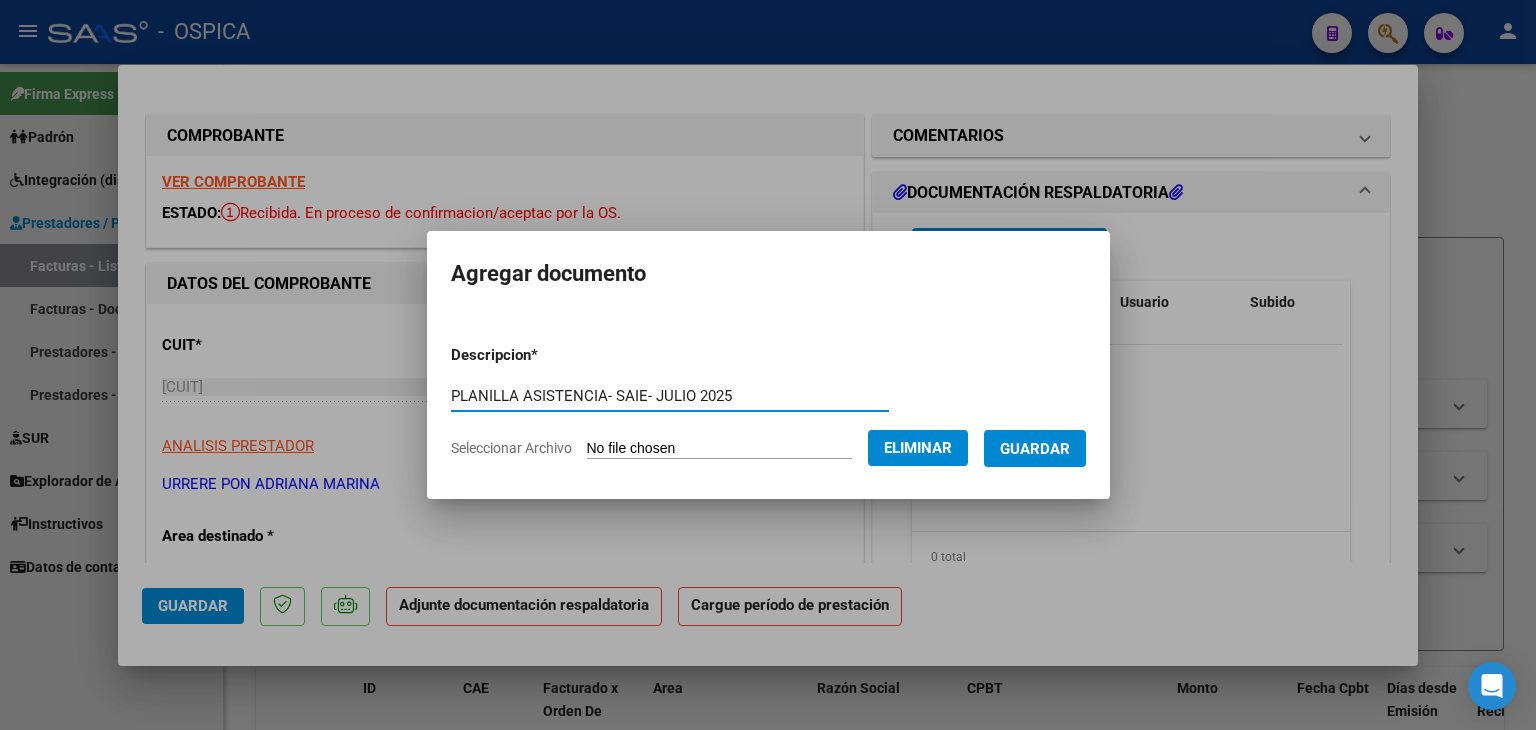 type on "PLANILLA ASISTENCIA- SAIE- JULIO 2025" 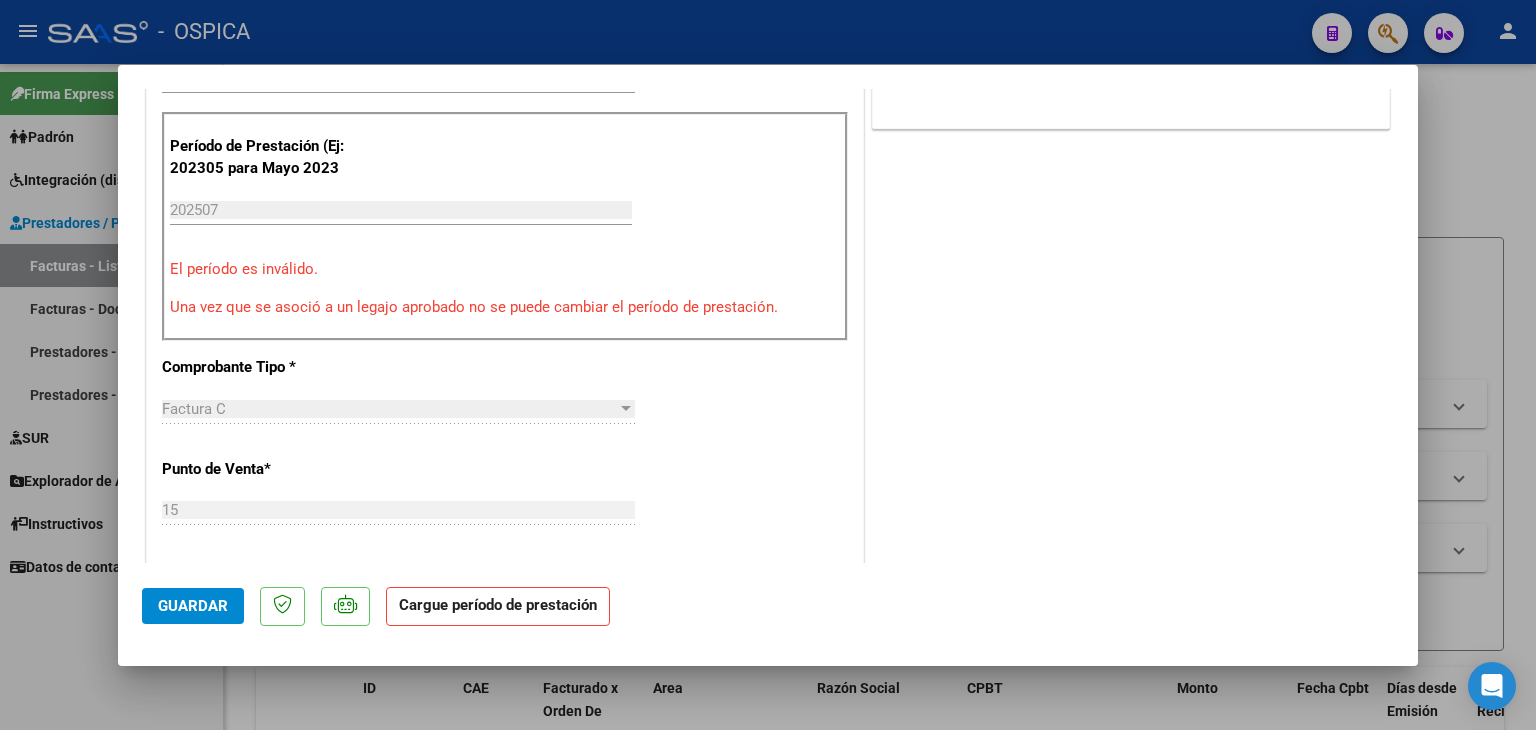 scroll, scrollTop: 400, scrollLeft: 0, axis: vertical 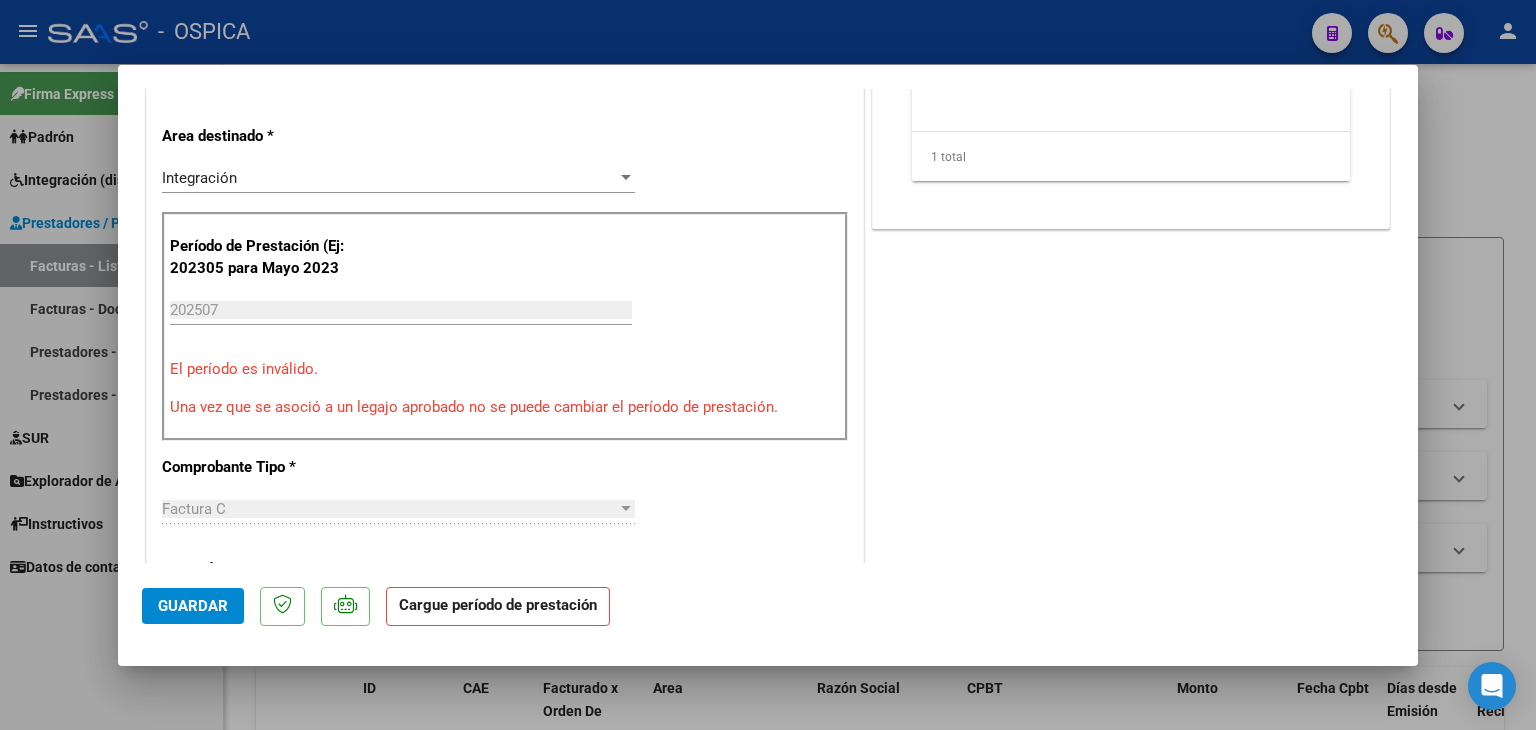 click on "Guardar" 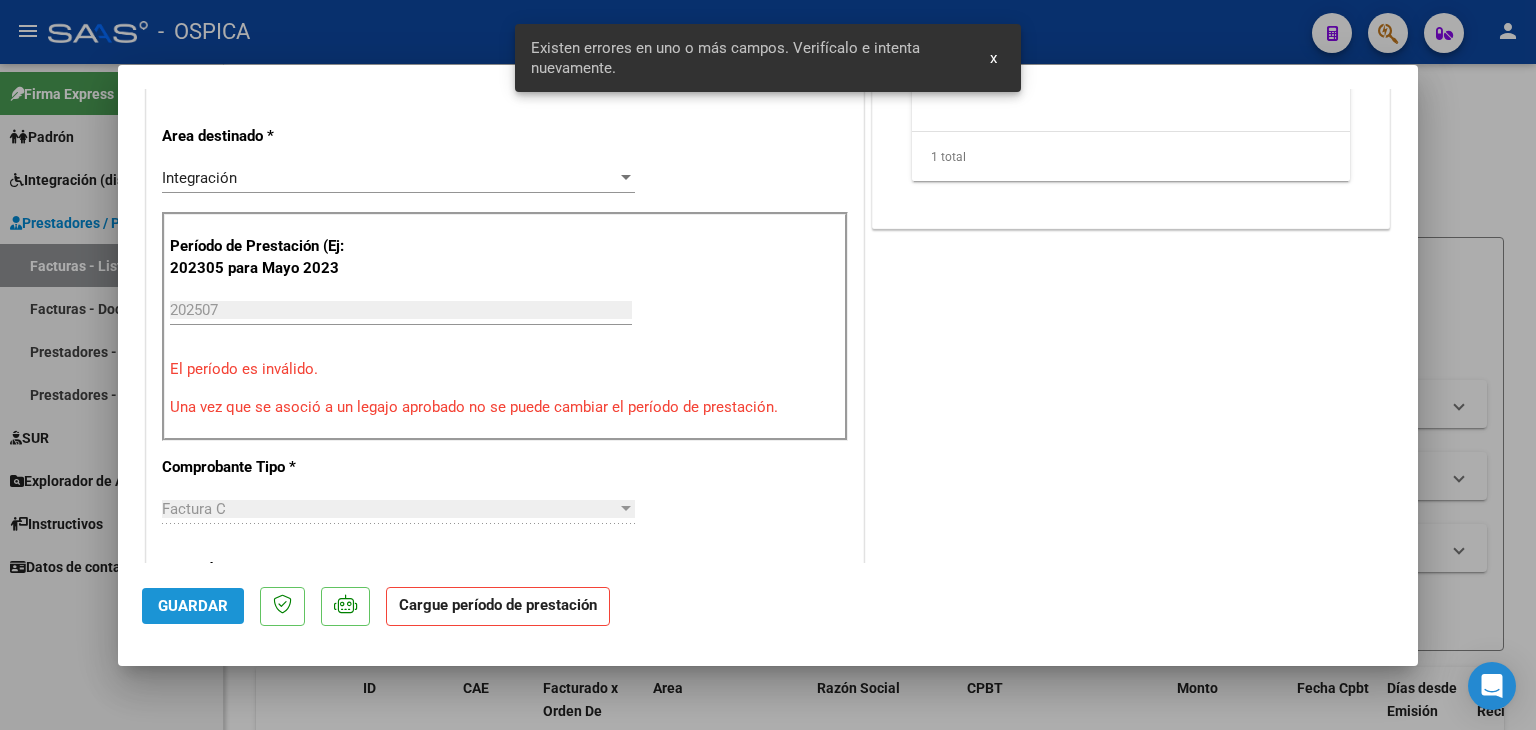 scroll, scrollTop: 362, scrollLeft: 0, axis: vertical 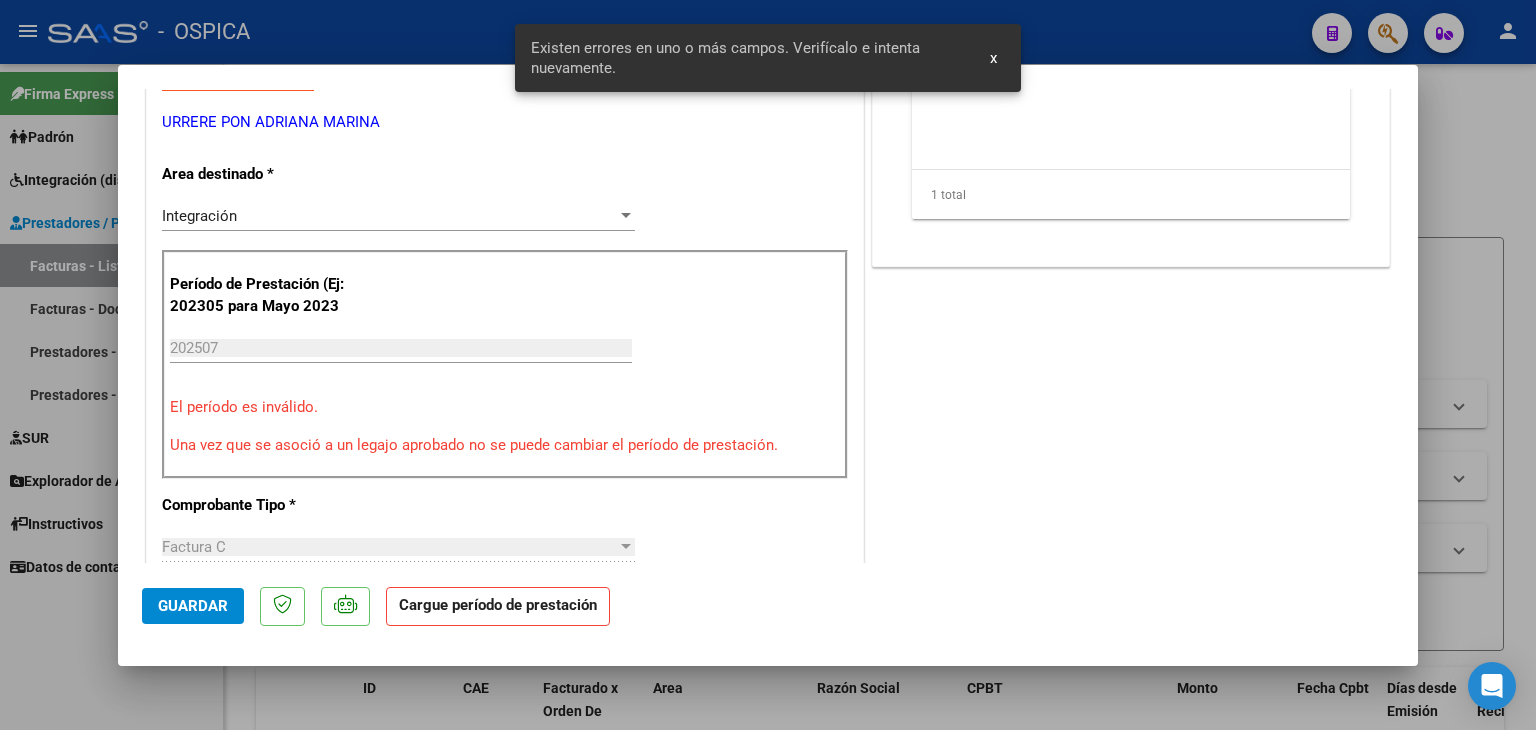 click on "Período de Prestación (Ej: 202305 para Mayo 2023    202507 Ingrese el Período de Prestación como indica el ejemplo   El período es inválido.   Una vez que se asoció a un legajo aprobado no se puede cambiar el período de prestación." at bounding box center (505, 365) 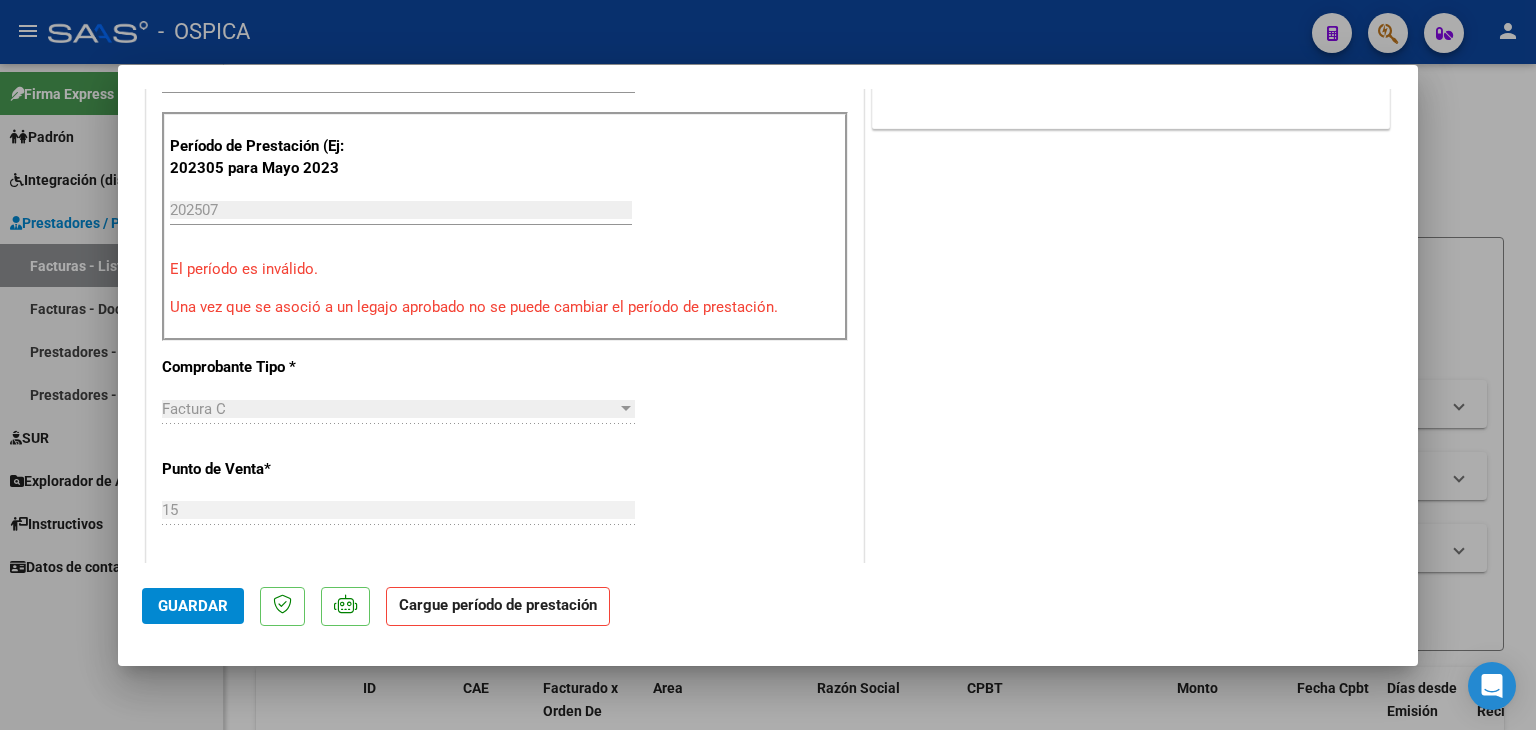 scroll, scrollTop: 400, scrollLeft: 0, axis: vertical 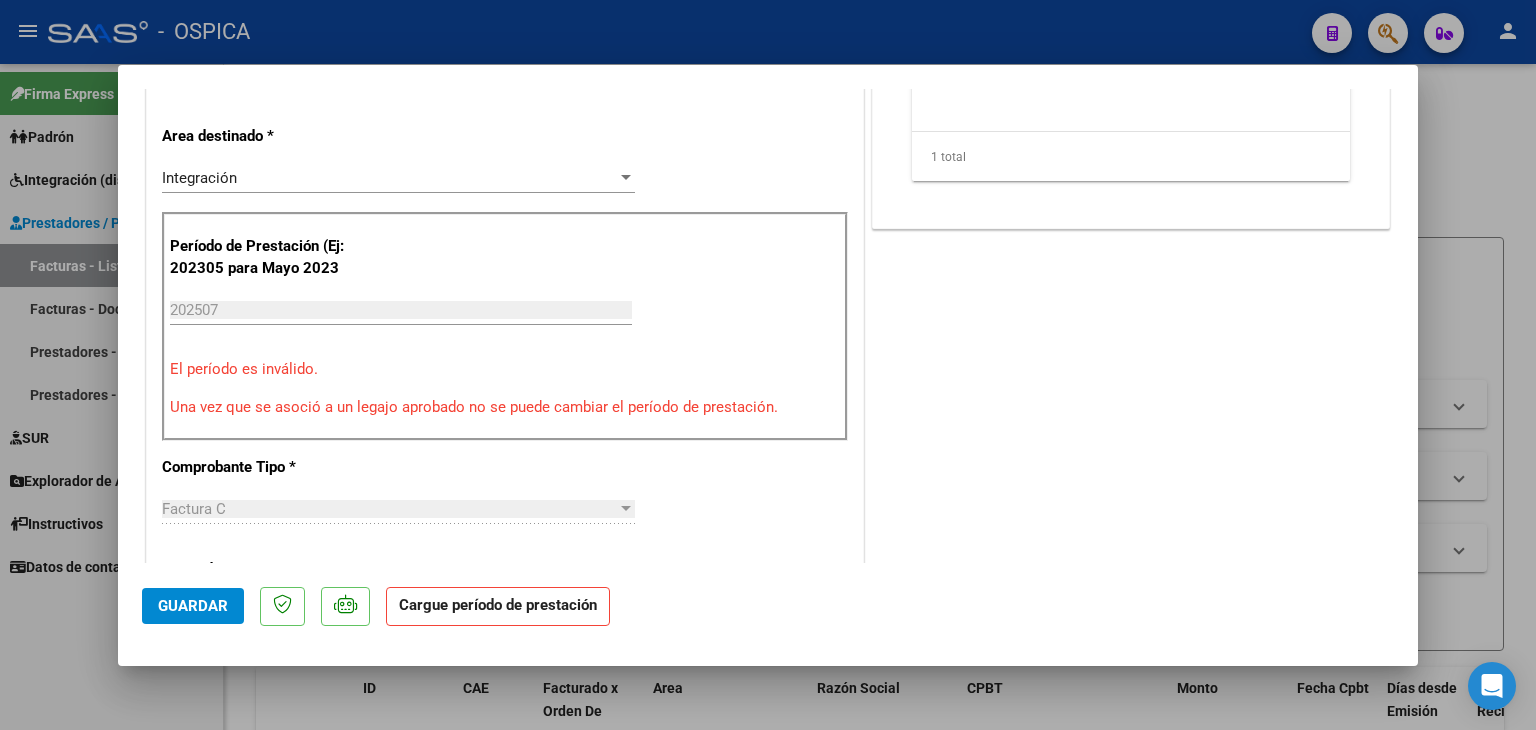 drag, startPoint x: 1408, startPoint y: 1, endPoint x: 1069, endPoint y: 6, distance: 339.03687 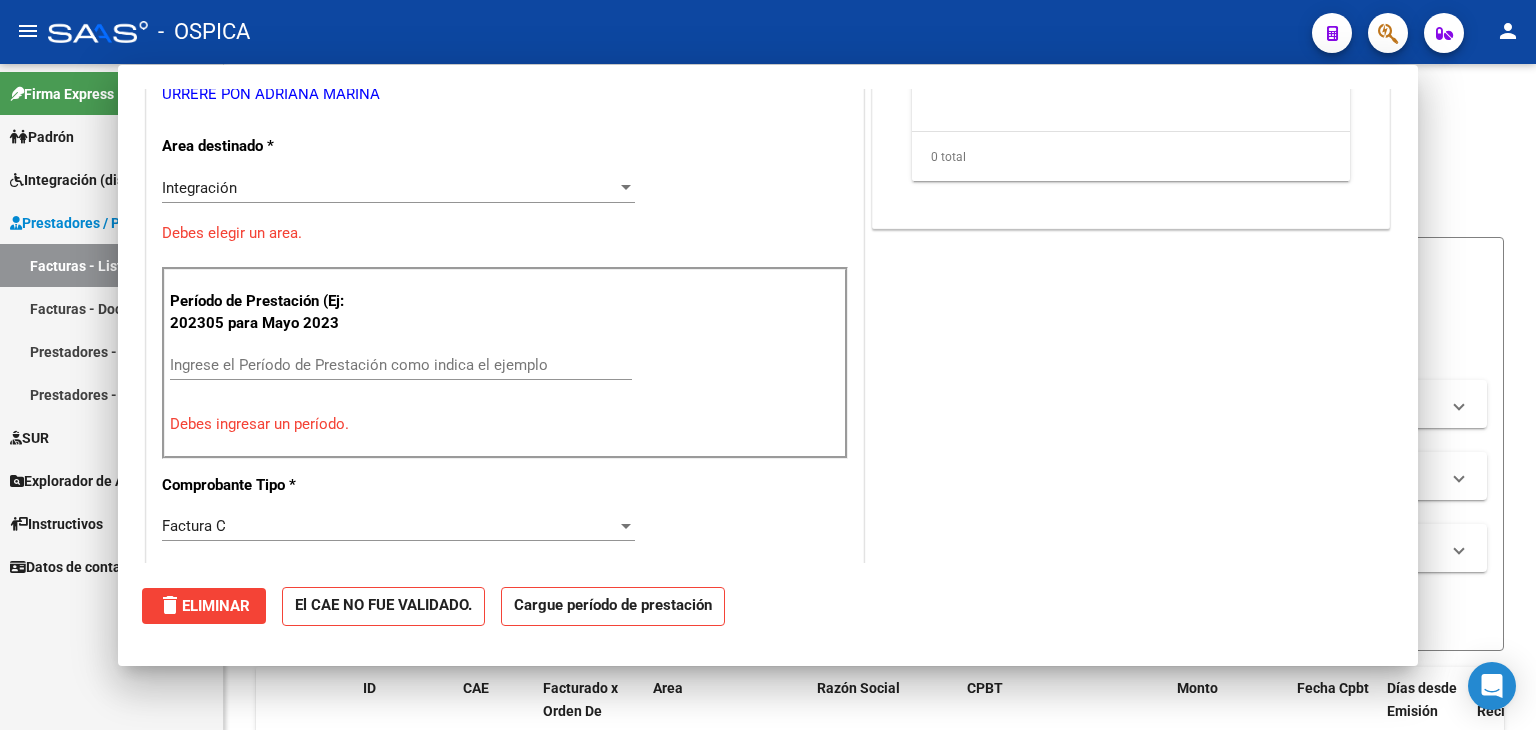scroll, scrollTop: 0, scrollLeft: 0, axis: both 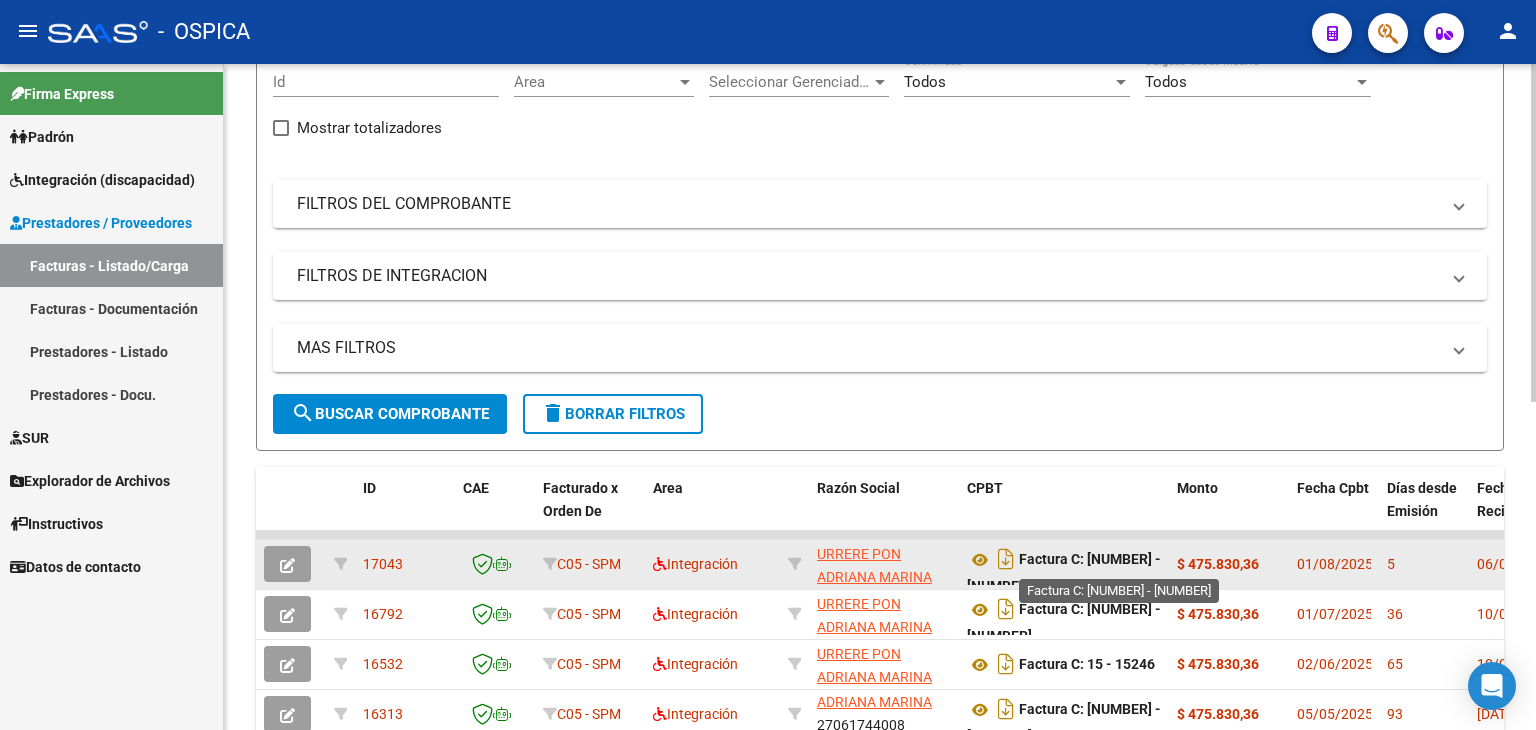 click on "Factura C: [NUMBER] - [NUMBER]" 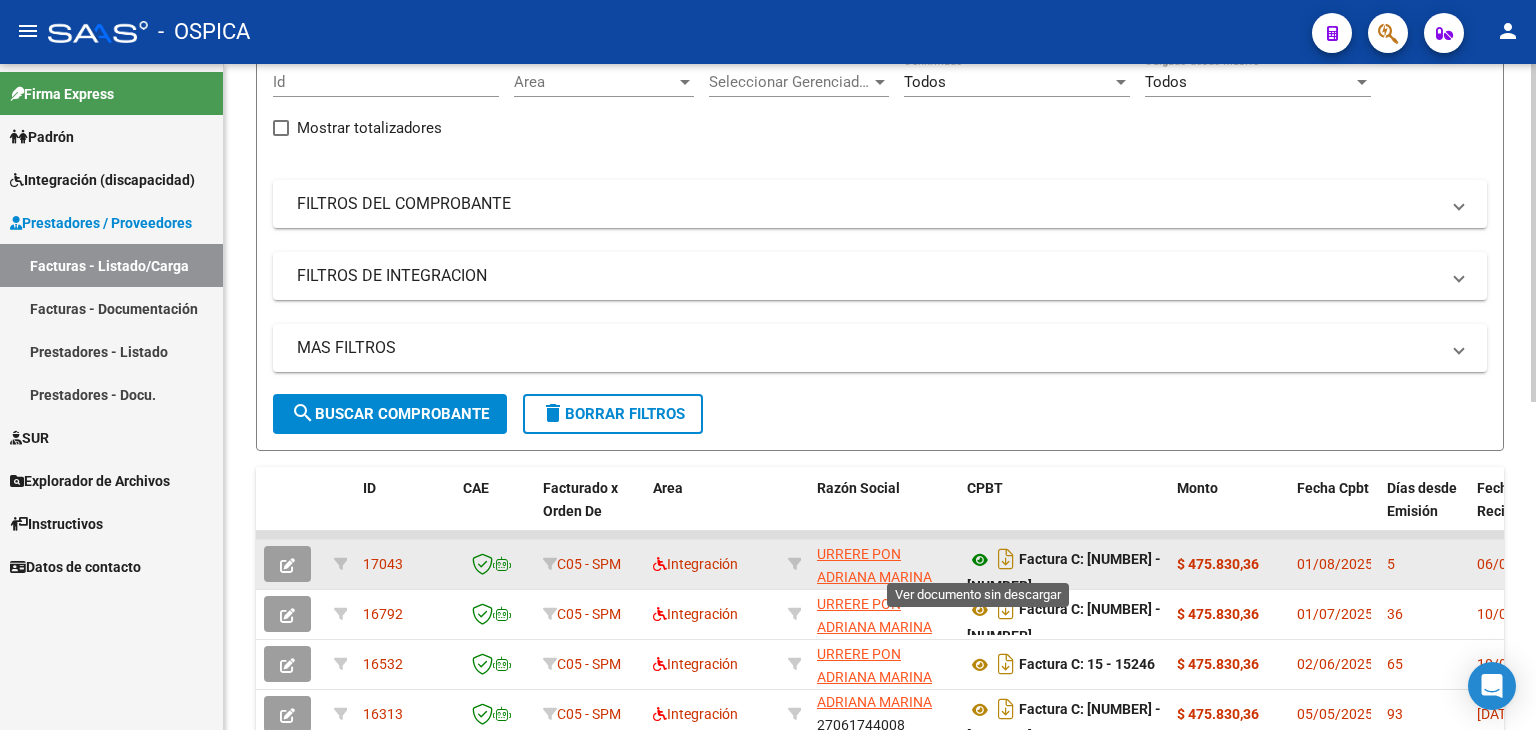 click 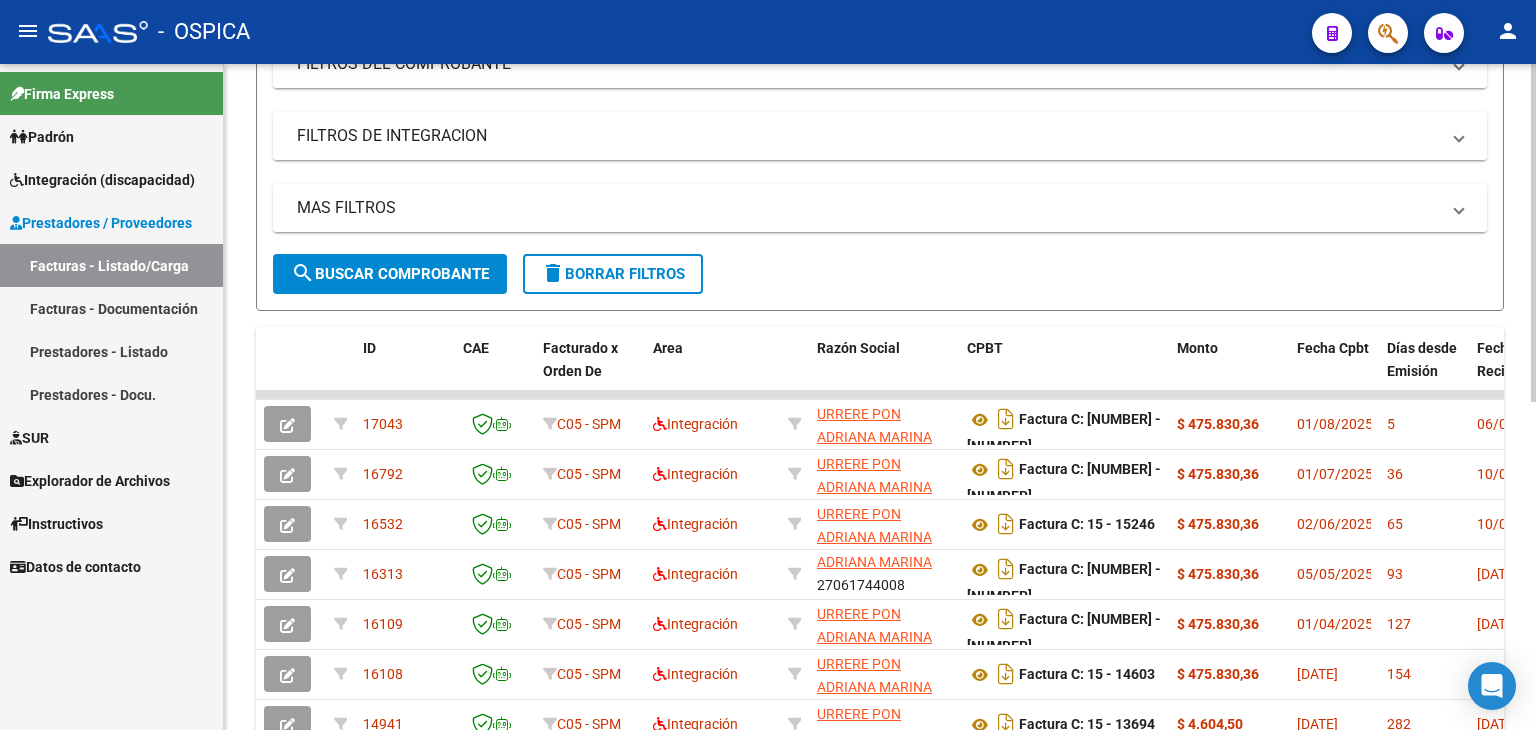scroll, scrollTop: 500, scrollLeft: 0, axis: vertical 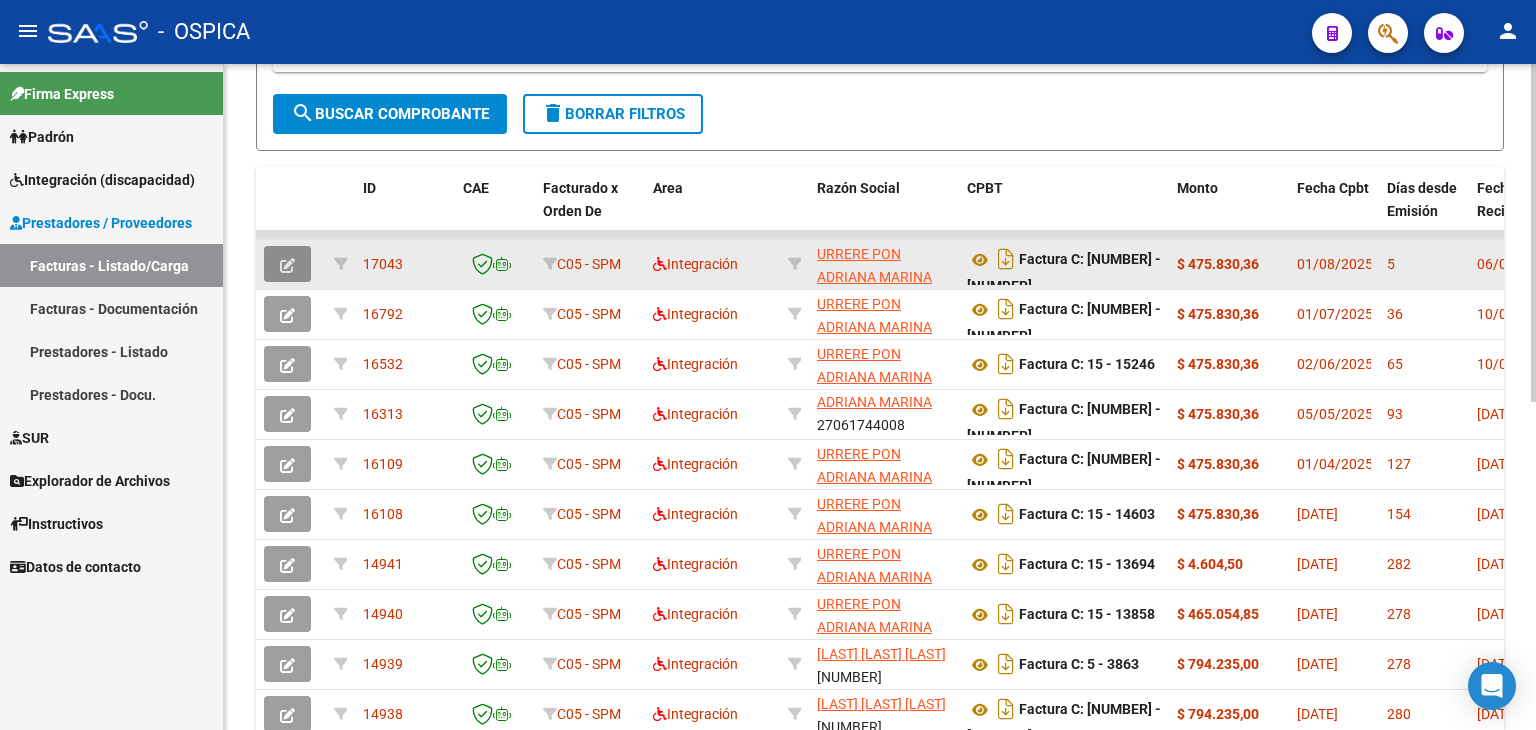 click 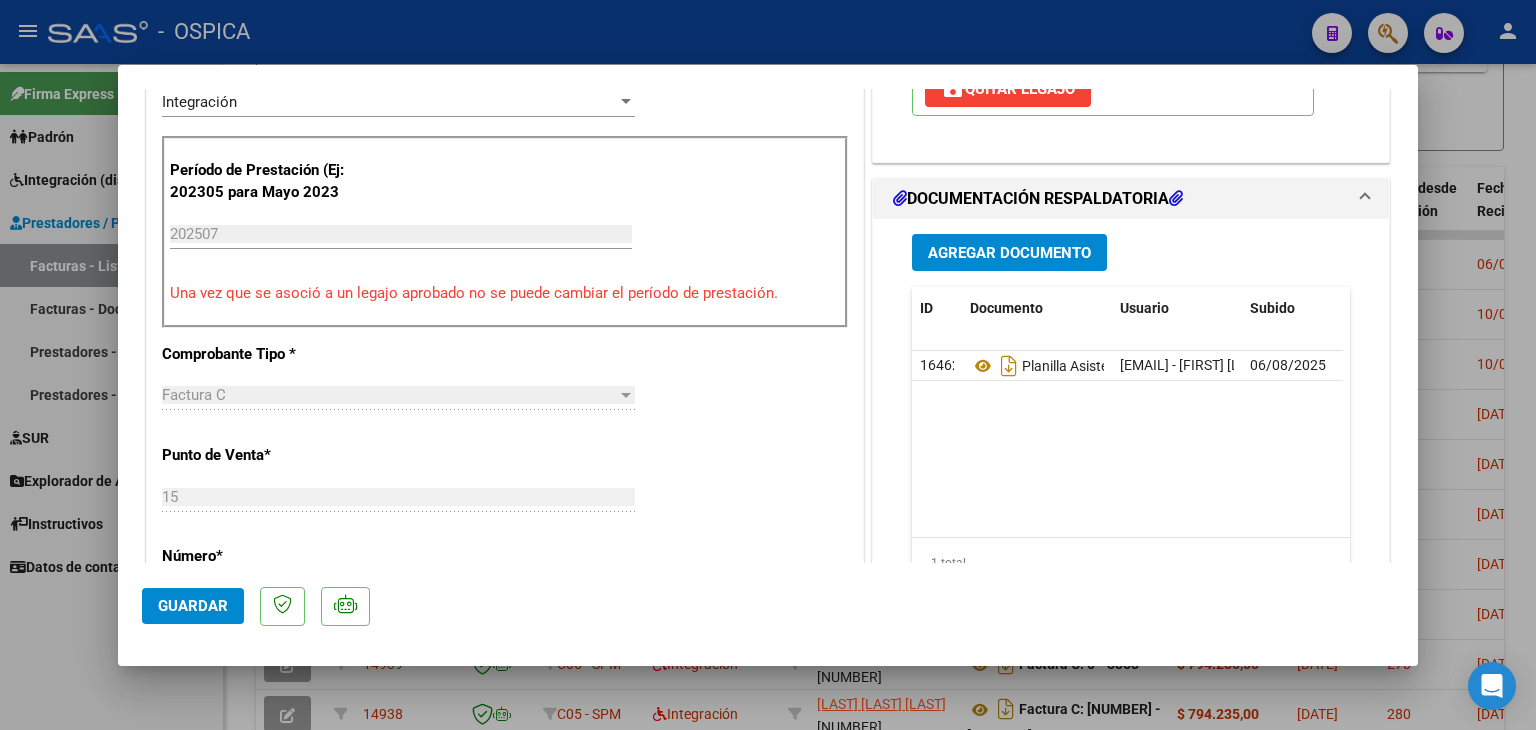 scroll, scrollTop: 540, scrollLeft: 0, axis: vertical 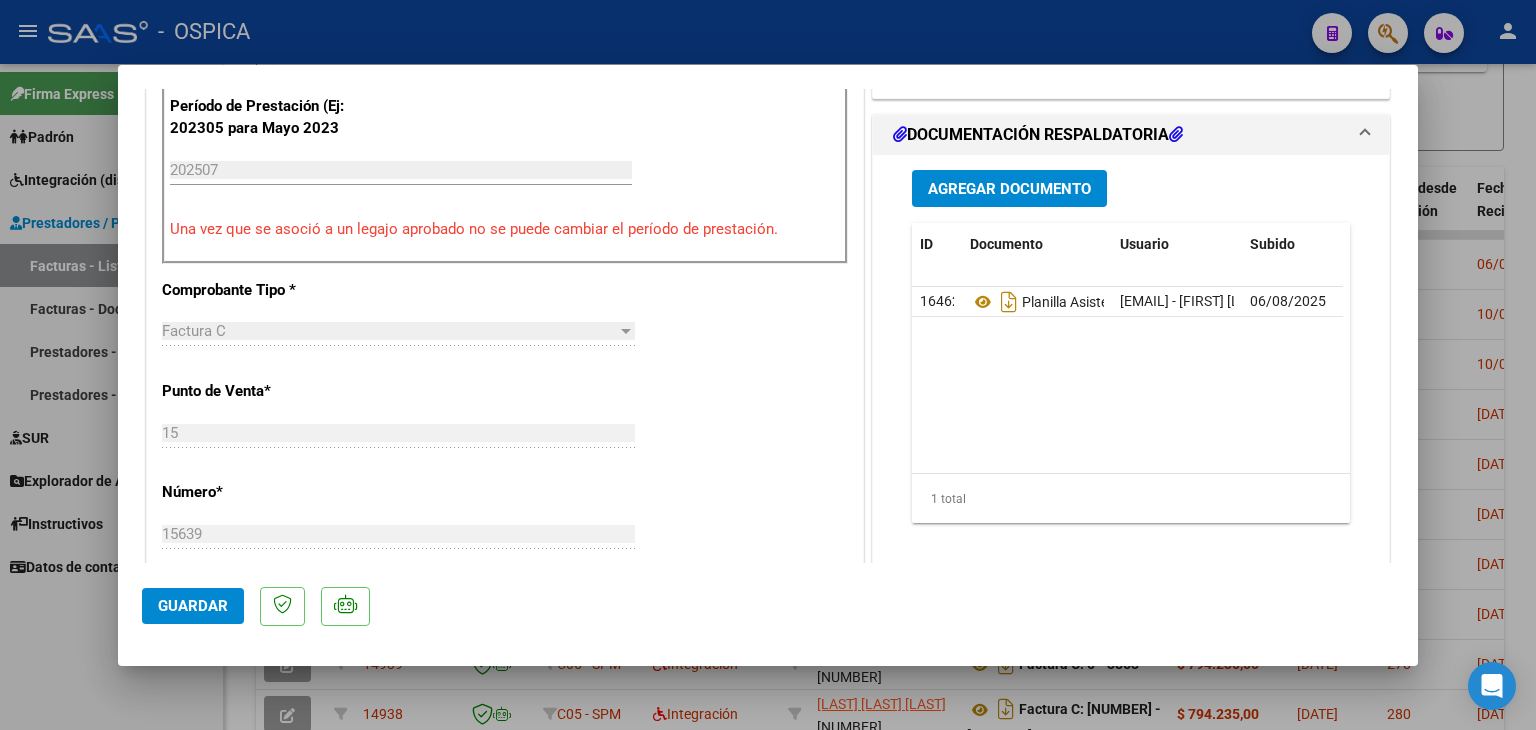 click on "Guardar" 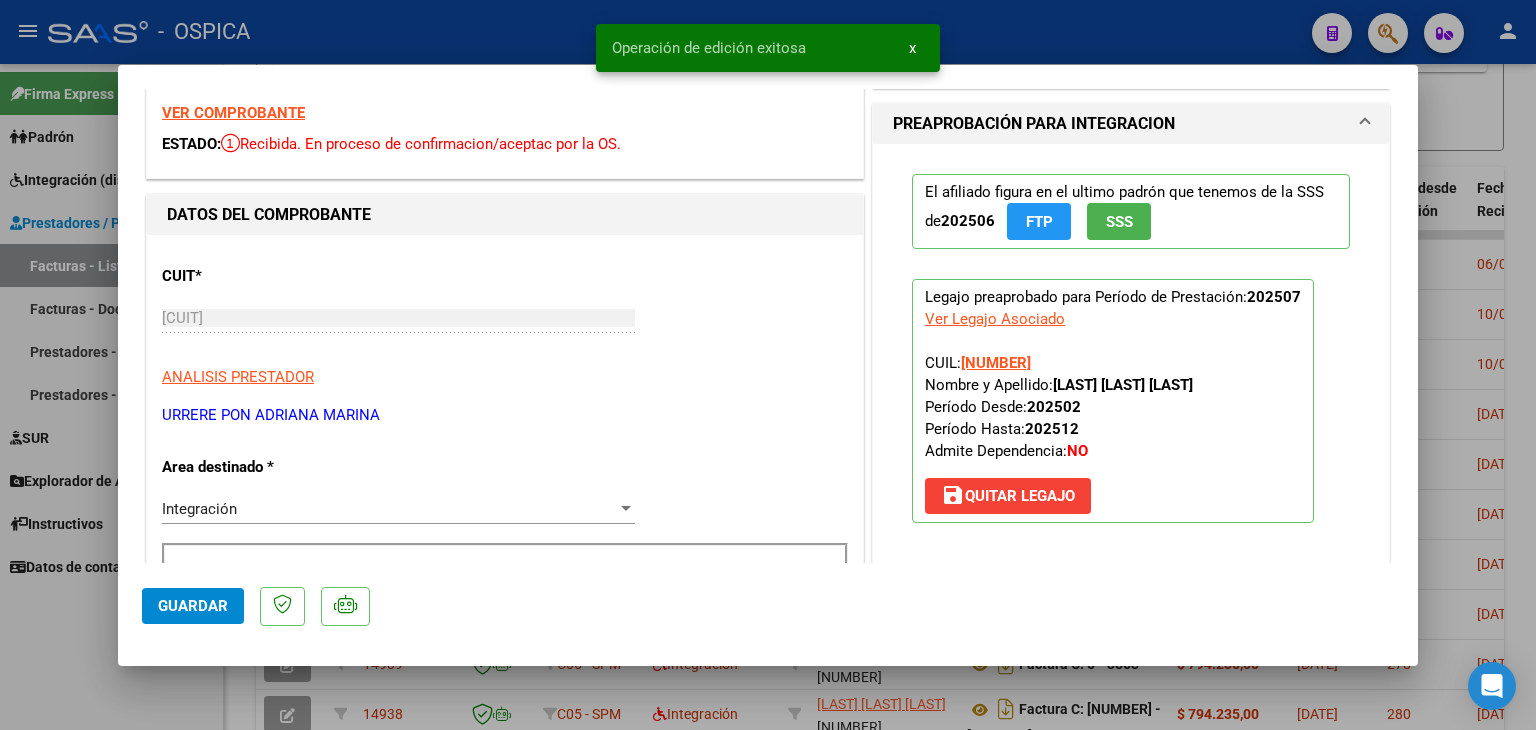 scroll, scrollTop: 0, scrollLeft: 0, axis: both 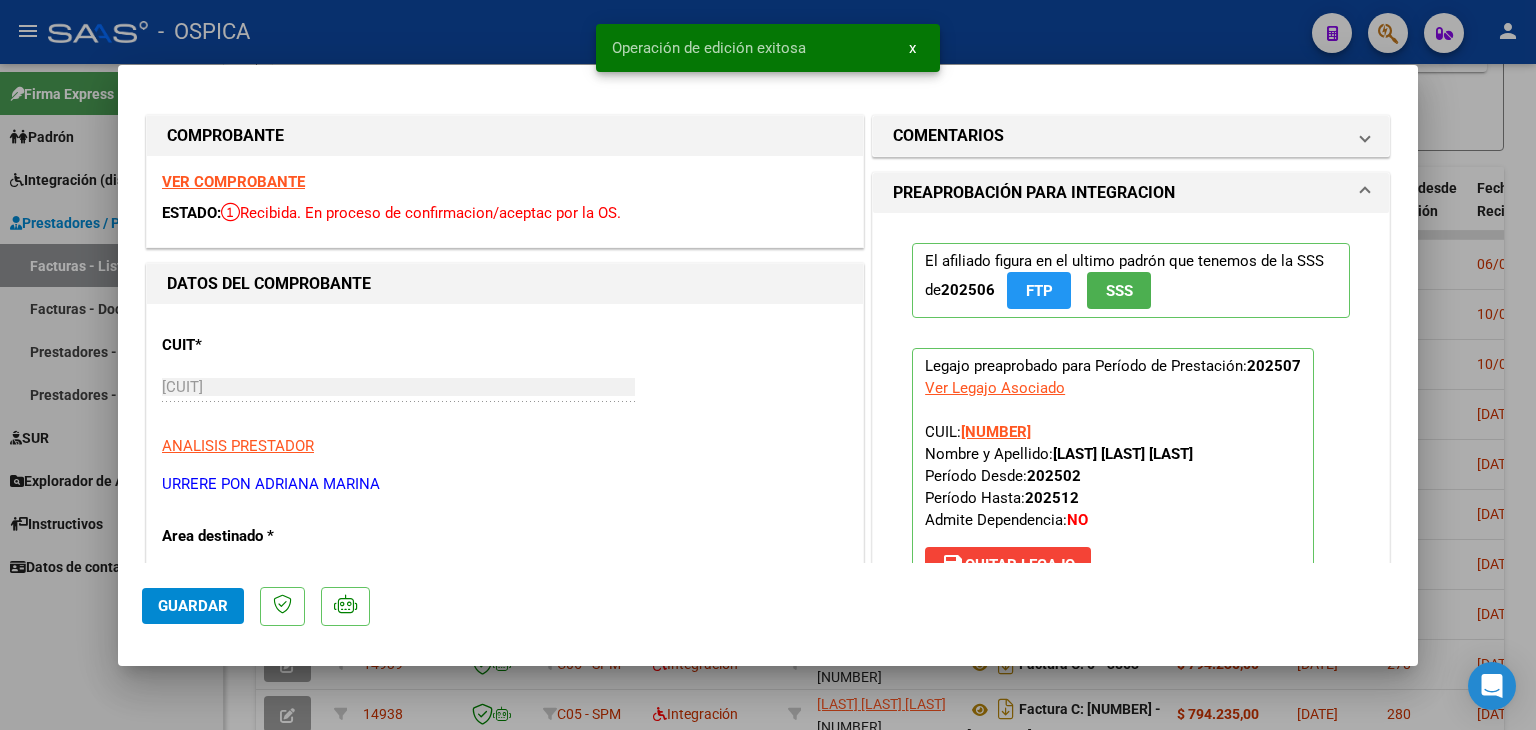 click at bounding box center (768, 365) 